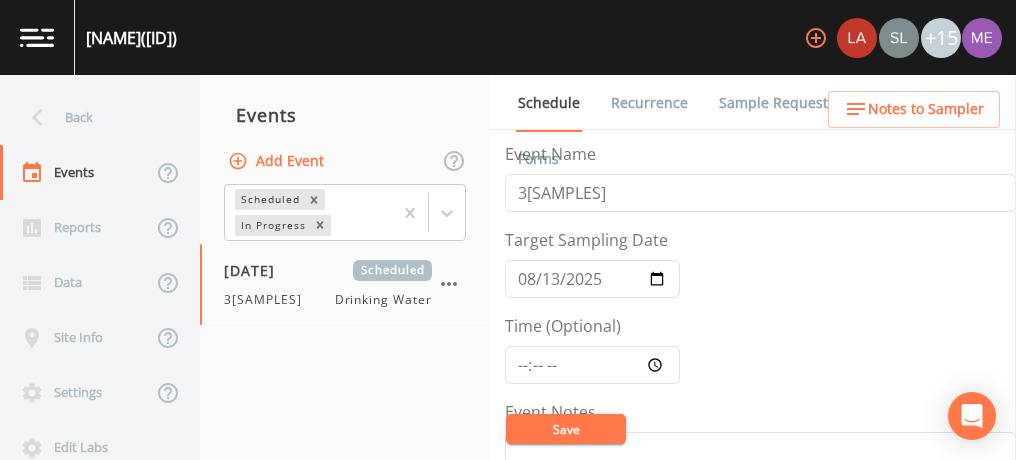 scroll, scrollTop: 0, scrollLeft: 0, axis: both 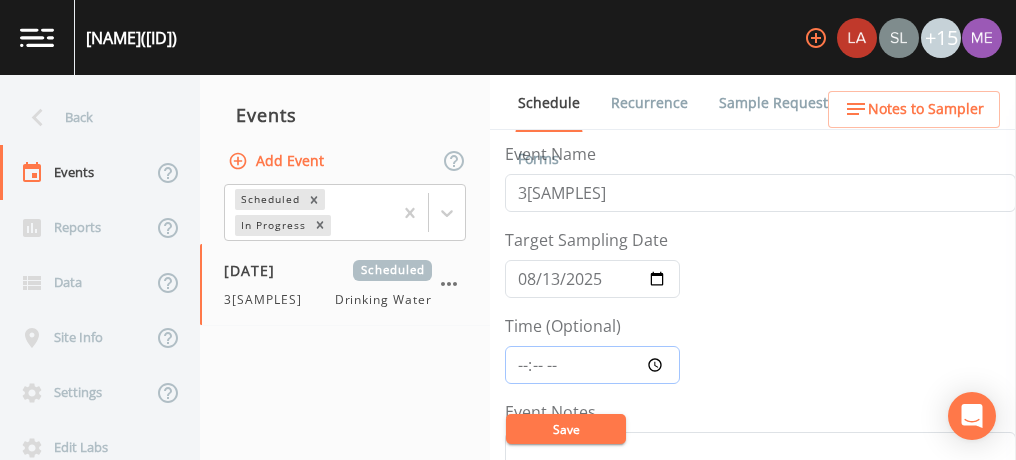 click on "Time (Optional)" at bounding box center [592, 365] 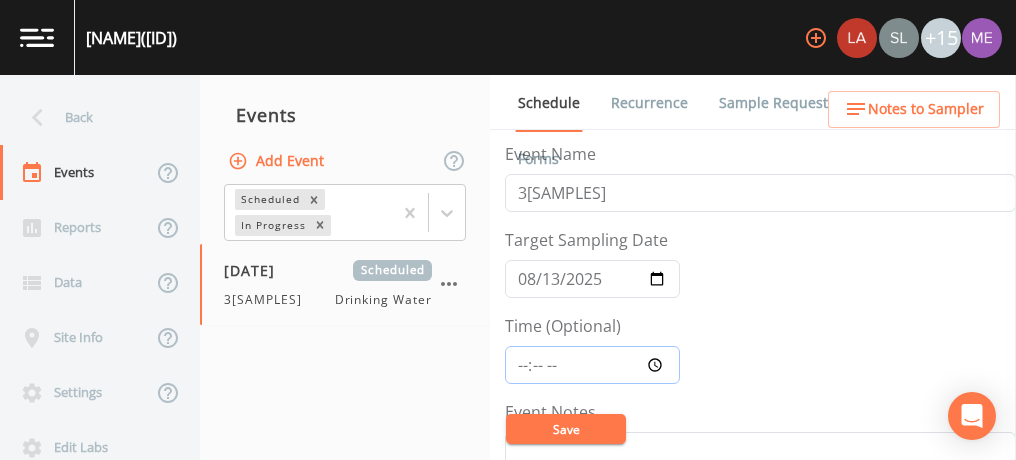 type on "[TIME]" 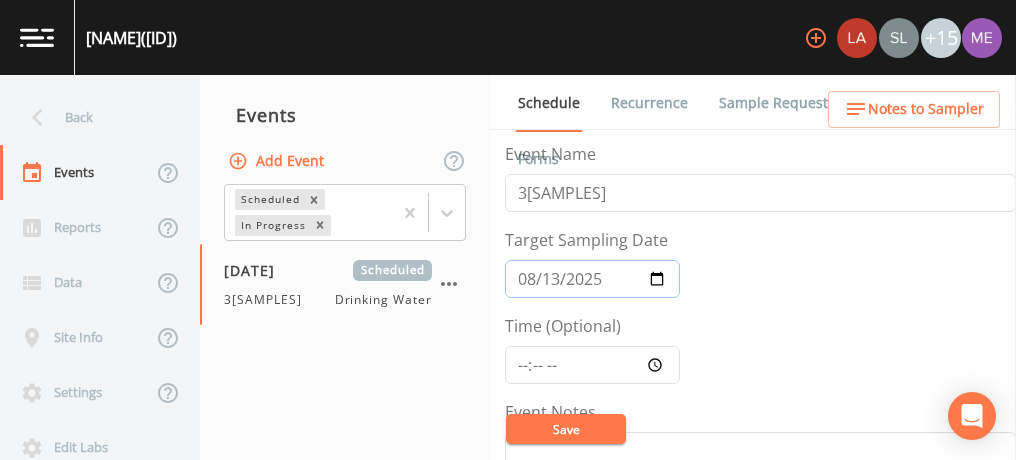 click on "2025-08-13" at bounding box center (592, 279) 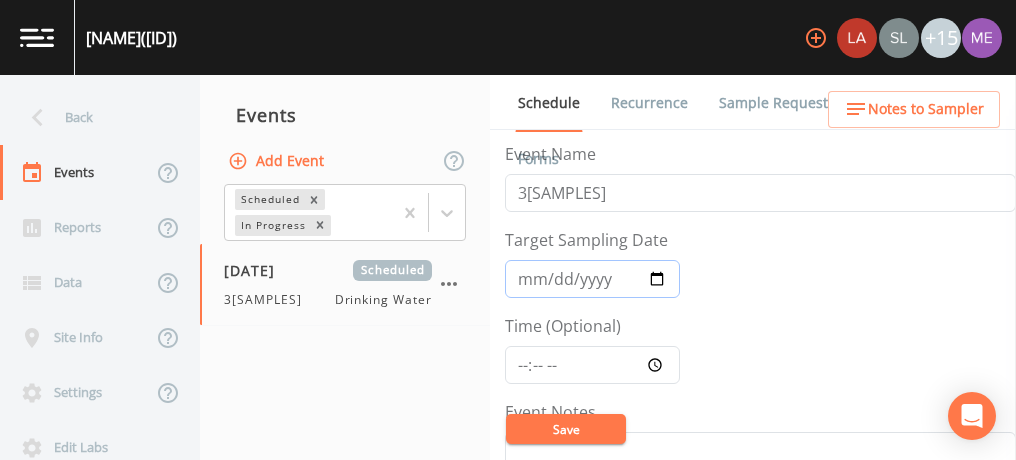 type on "[DATE]" 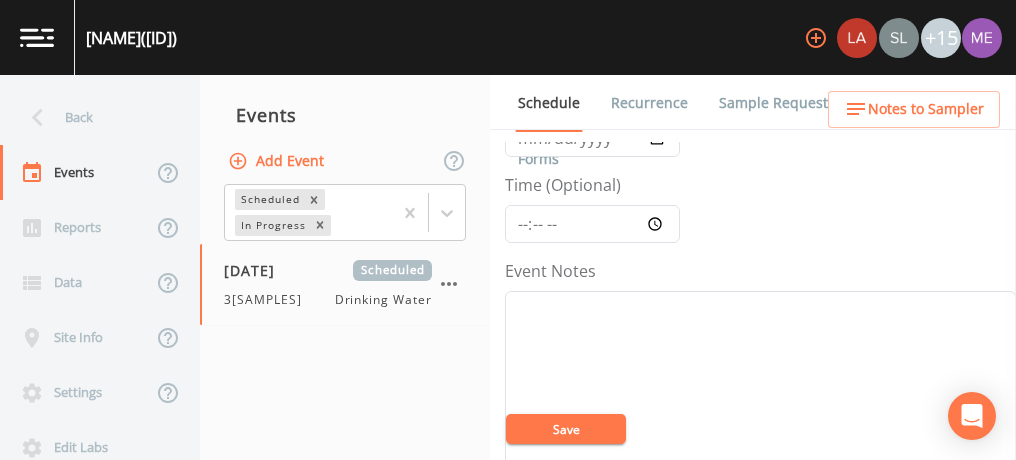 click on "Save" at bounding box center (566, 429) 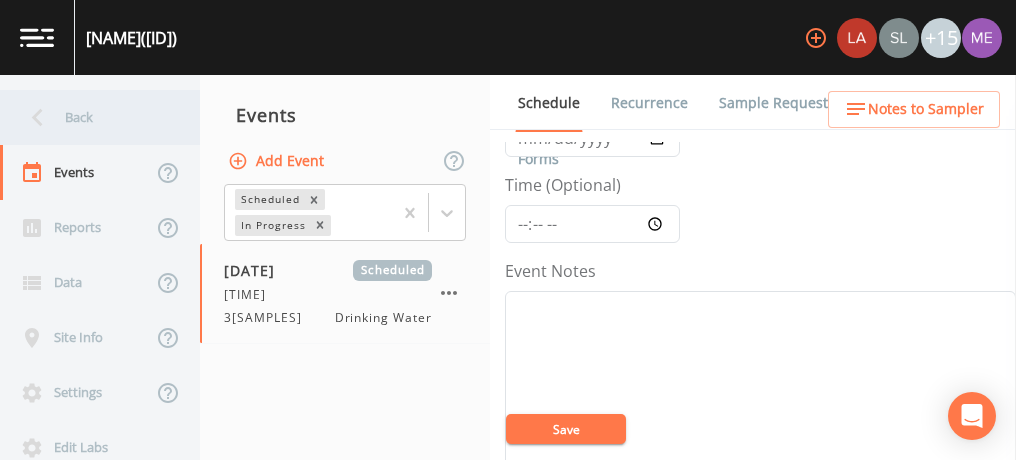 click on "Back" at bounding box center (90, 117) 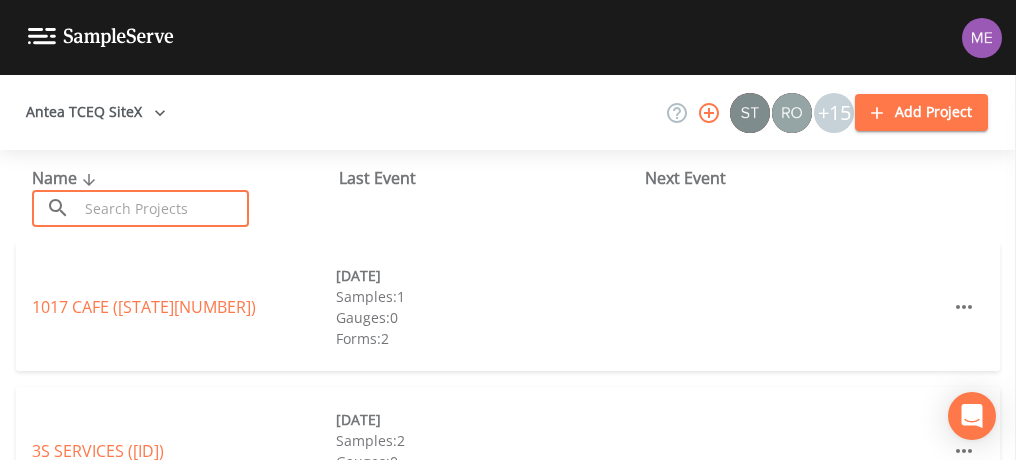 click at bounding box center [163, 208] 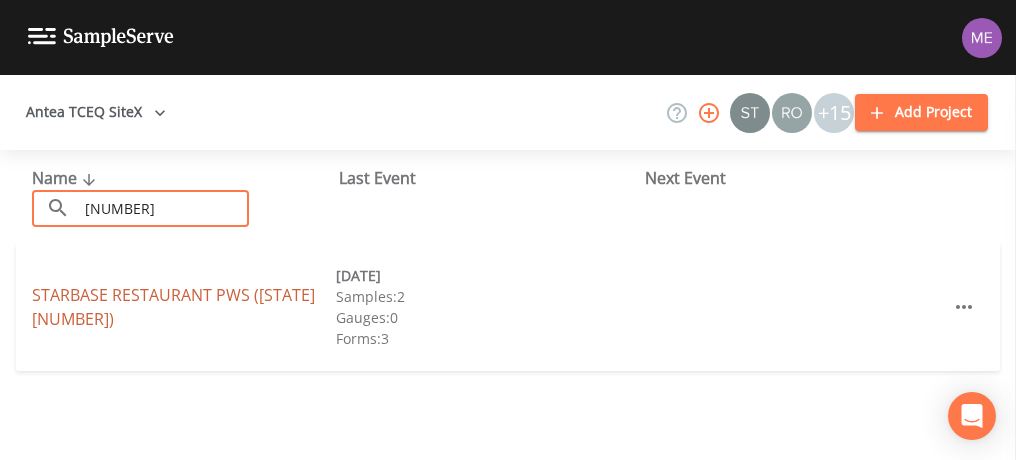 type on "[NUMBER]" 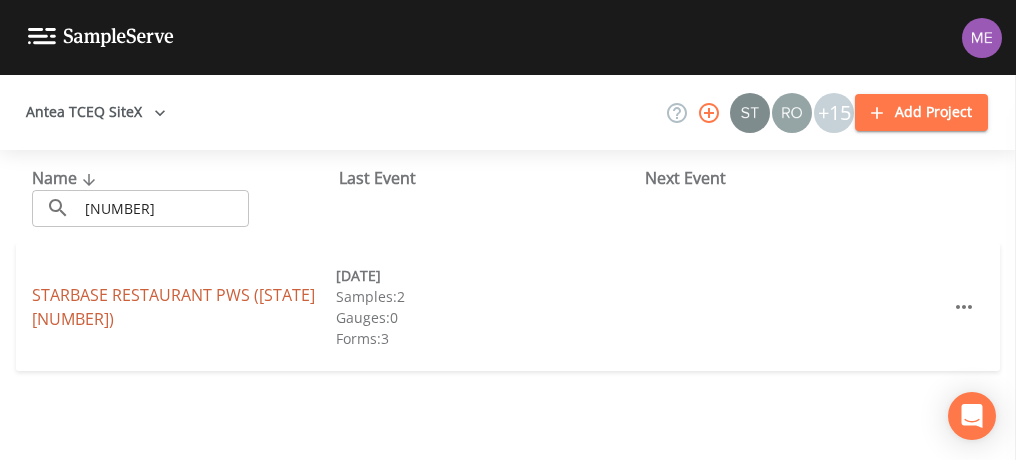 click on "[NAME] (([STATE][NUMBER]))" at bounding box center [173, 307] 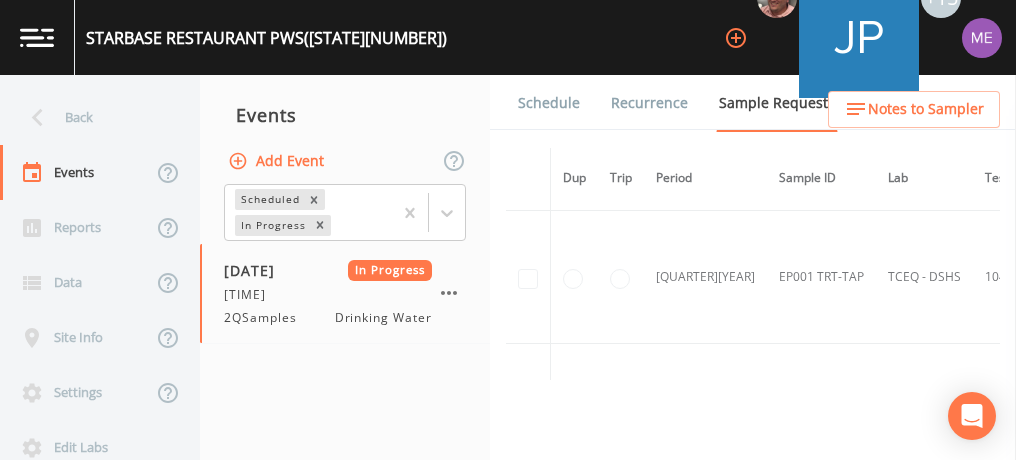 scroll, scrollTop: 682, scrollLeft: 0, axis: vertical 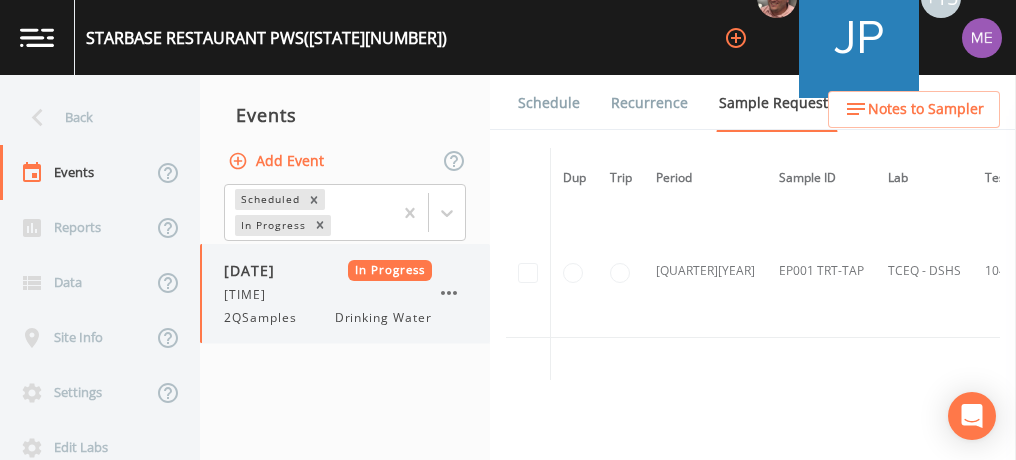 click 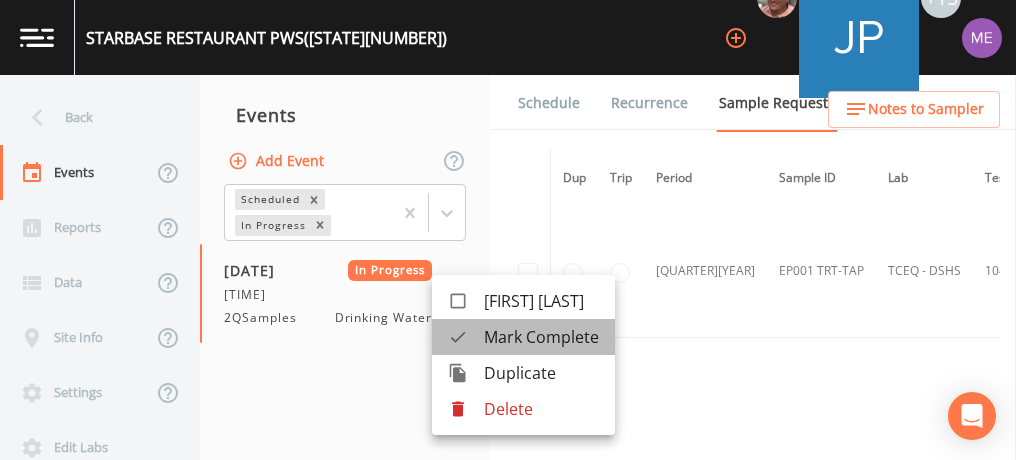 click on "Mark Complete" at bounding box center [541, 337] 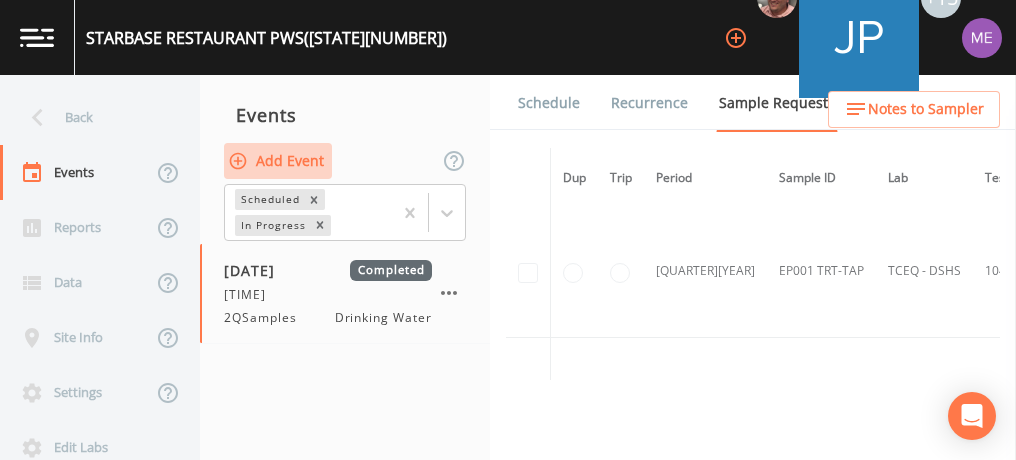 click on "Add Event" at bounding box center (278, 161) 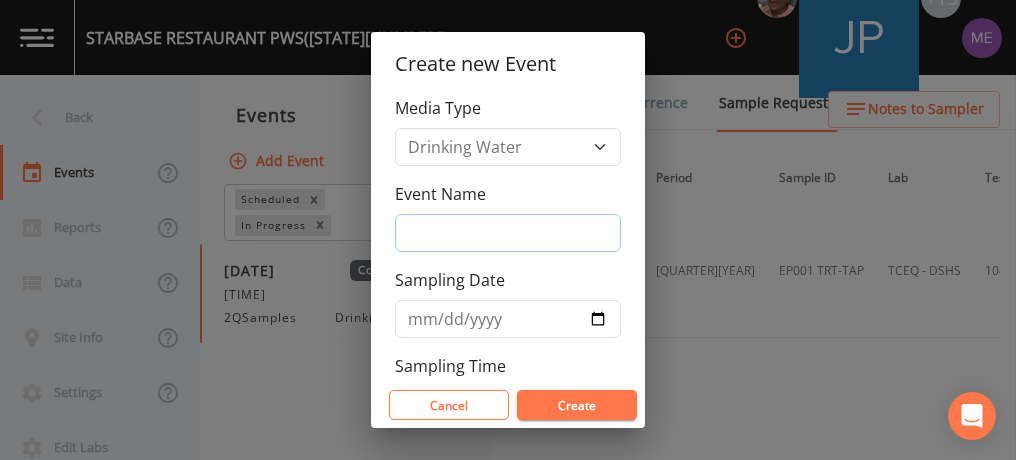 click on "Event Name" at bounding box center (508, 233) 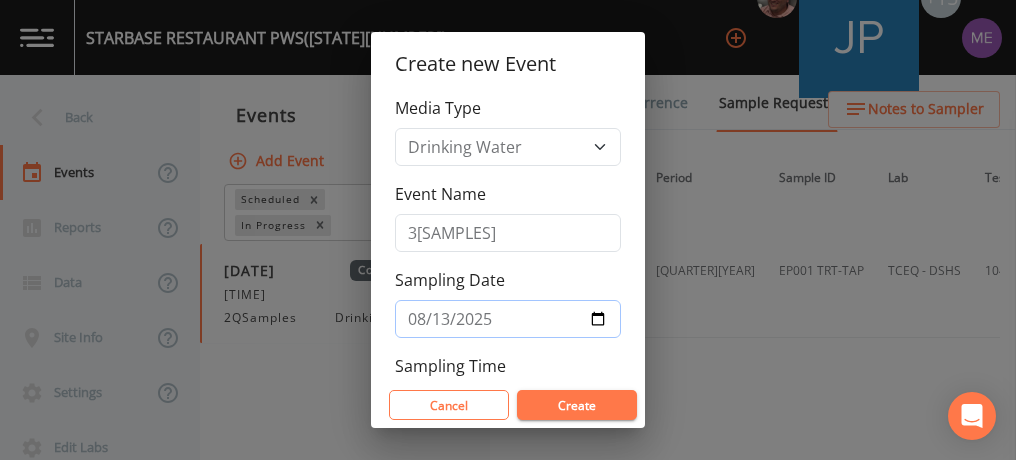 click on "2025-08-13" at bounding box center [508, 319] 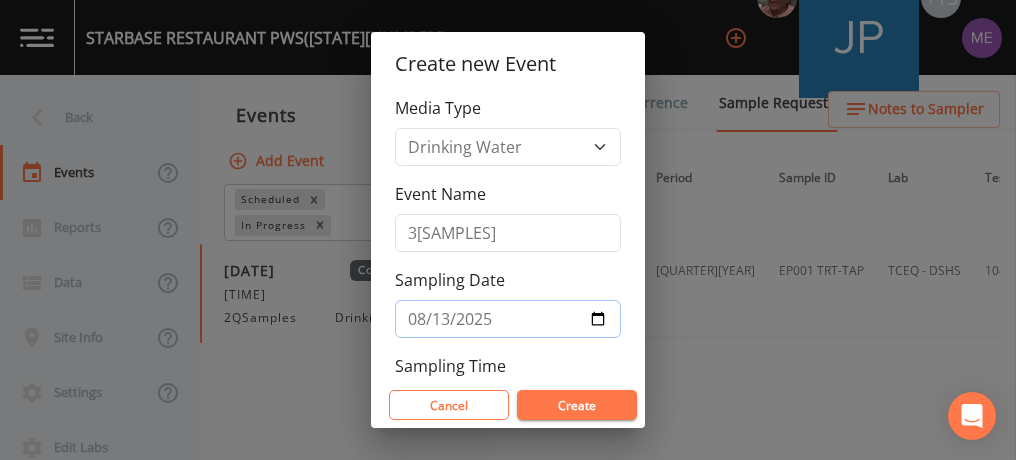 type on "[DATE]" 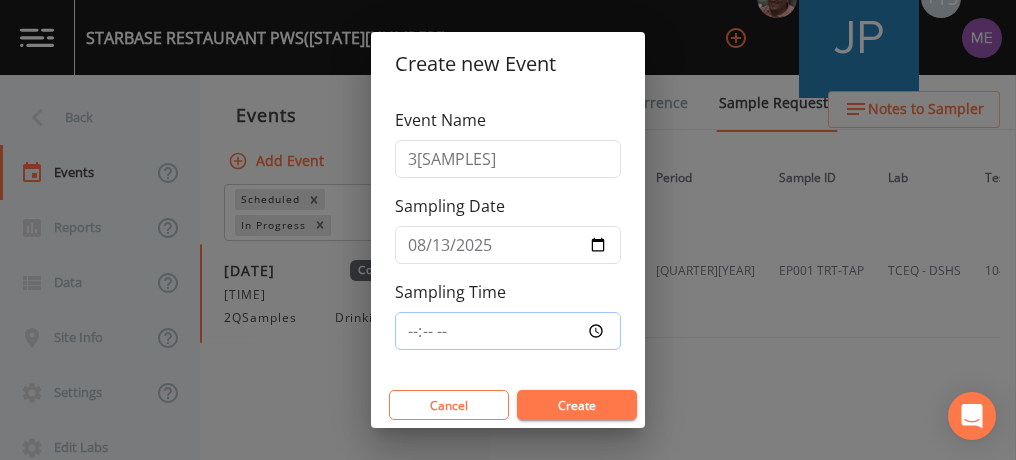 click on "Sampling Time" at bounding box center [508, 331] 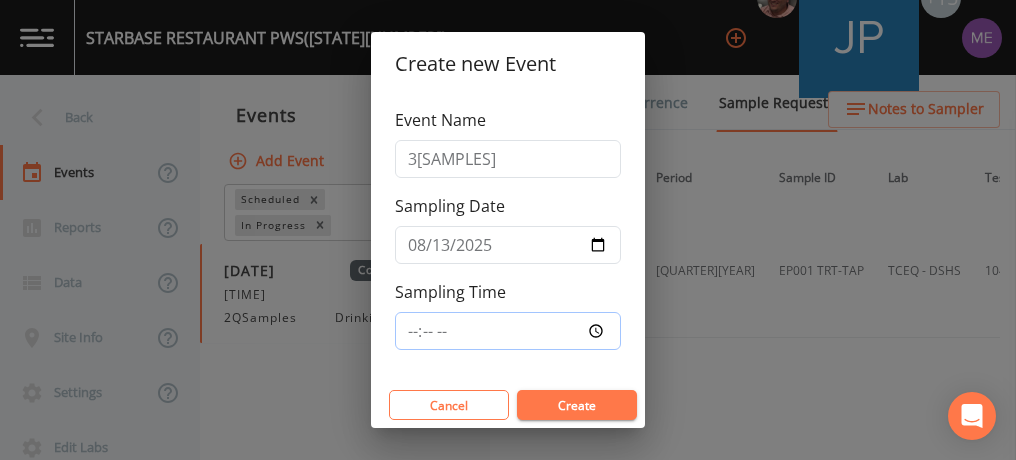 type on "[TIME]" 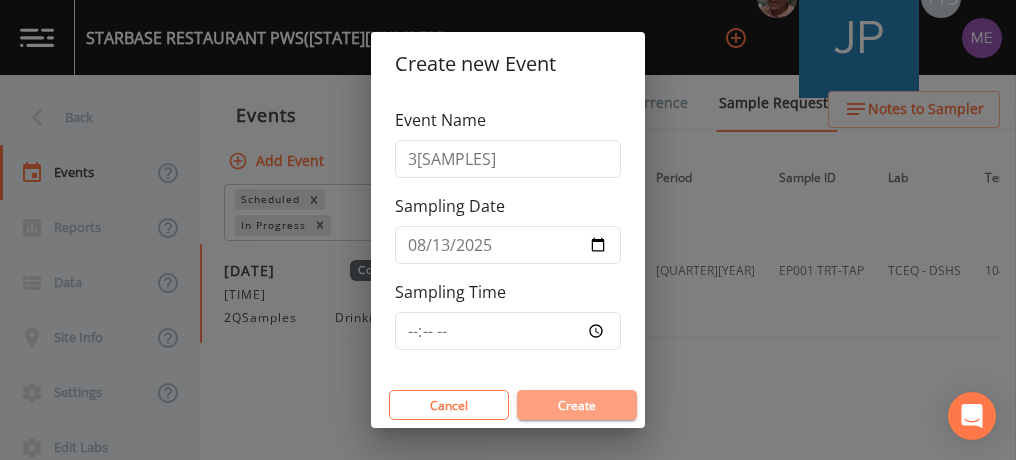 click on "Create" at bounding box center [577, 405] 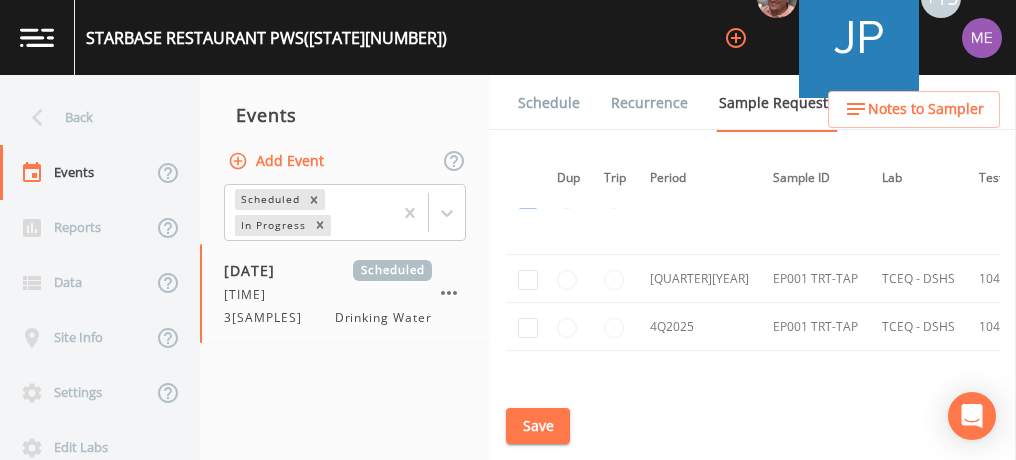 scroll, scrollTop: 875, scrollLeft: 6, axis: both 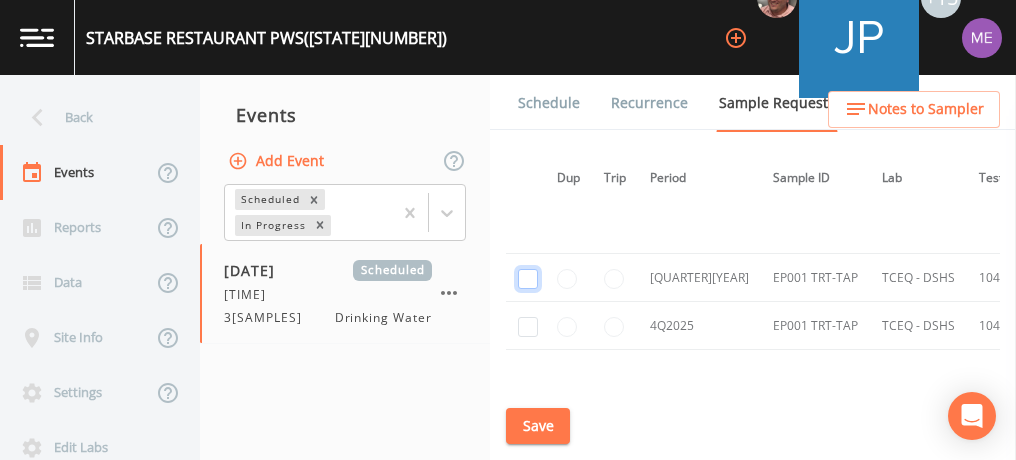 click at bounding box center [528, -492] 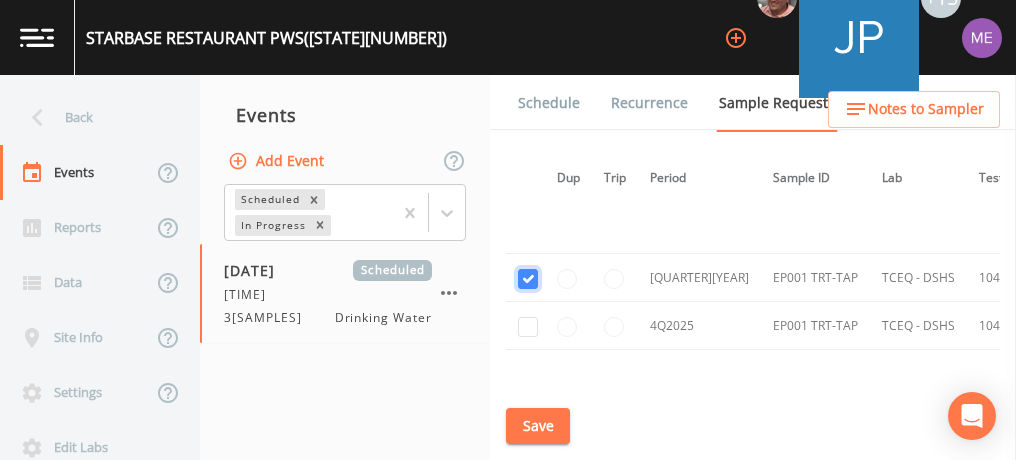 checkbox on "true" 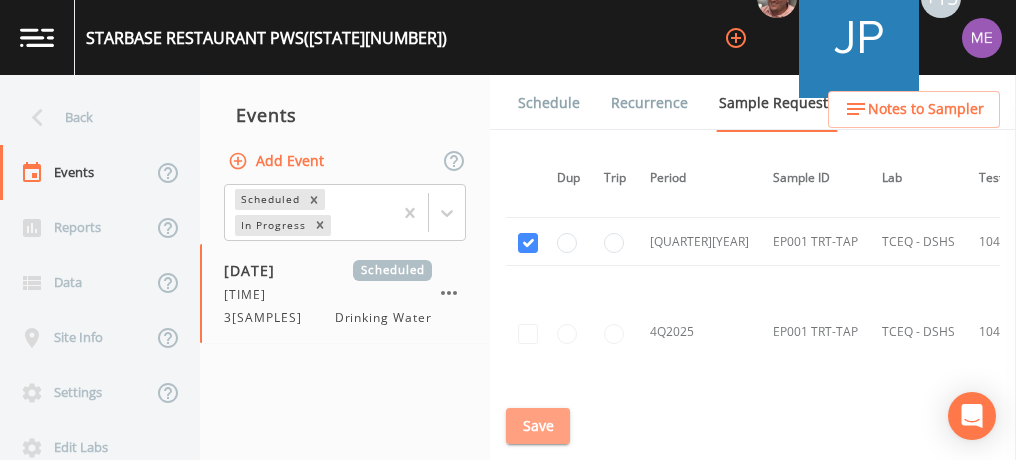 click on "Save" at bounding box center (538, 426) 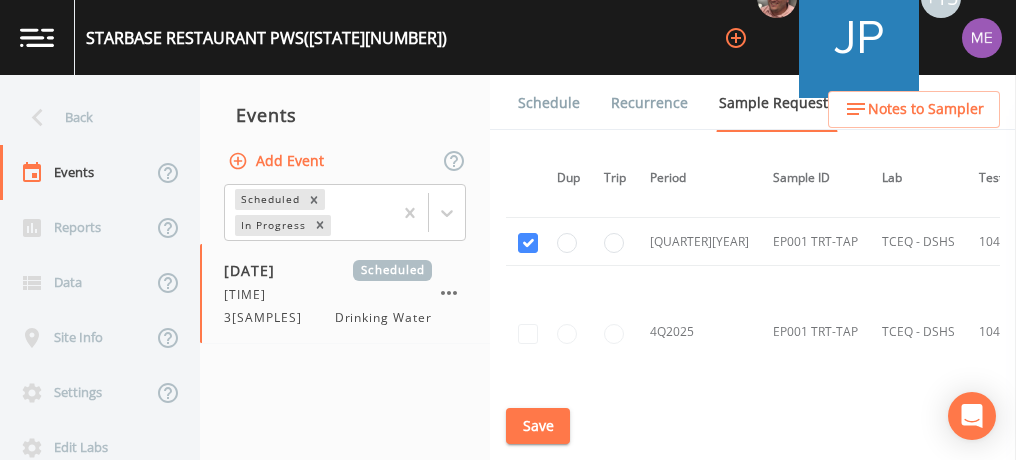 click on "Schedule" at bounding box center [549, 103] 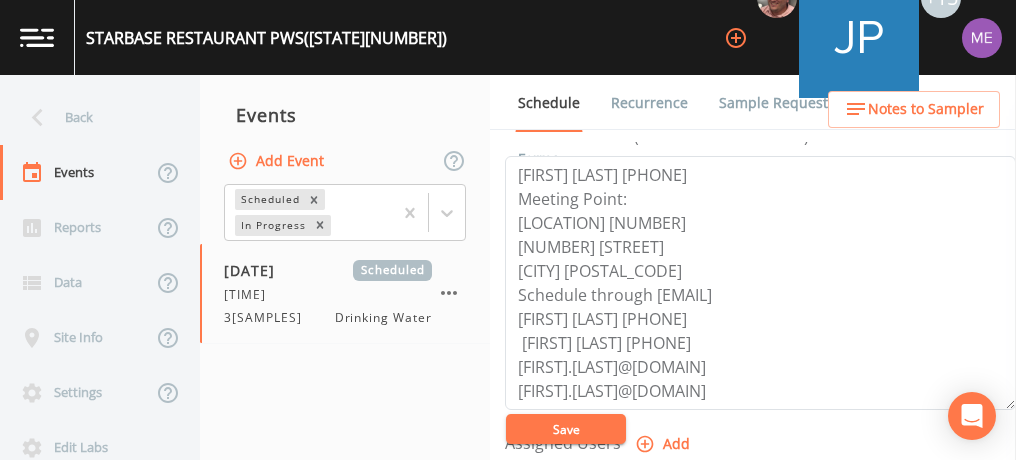 scroll, scrollTop: 579, scrollLeft: 0, axis: vertical 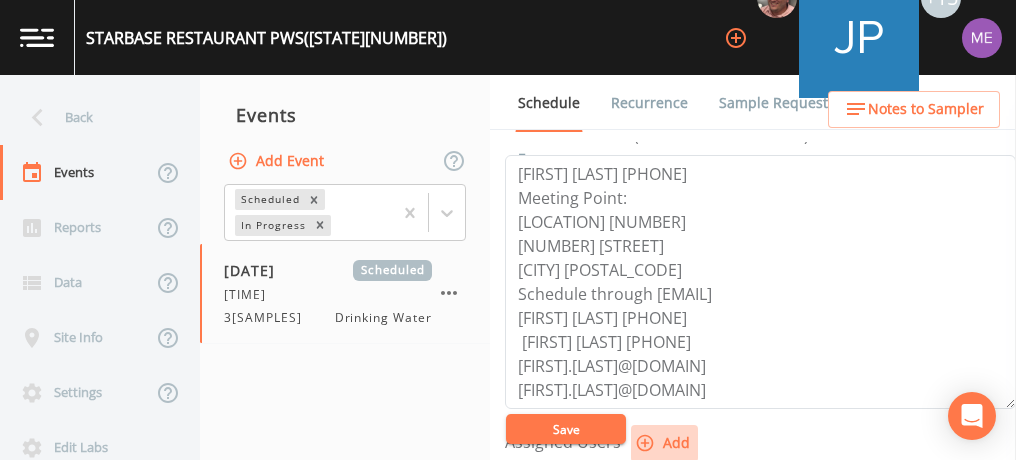 click 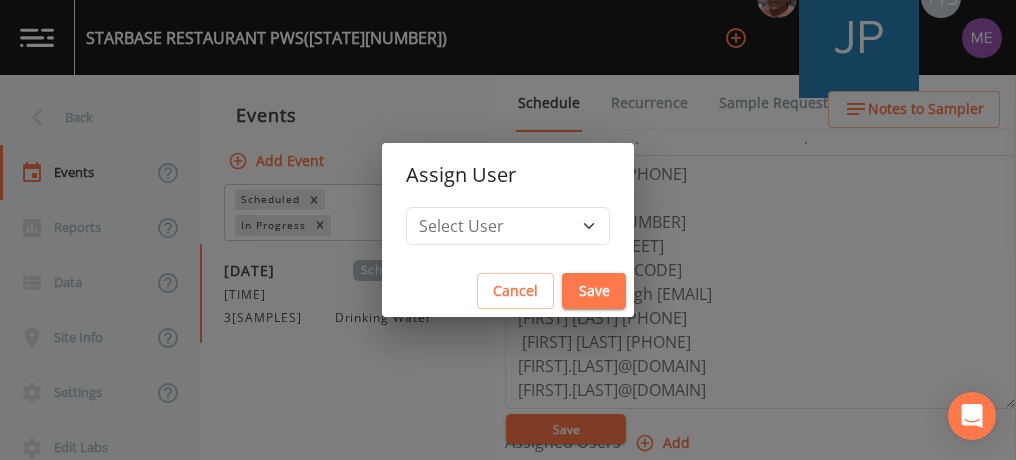 click on "Assign User Select User [FIRST] [LAST] [FIRST] [LAST] [FIRST] [LAST] [FIRST] [LAST] [FIRST] [LAST] [FIRST] [LAST] [FIRST] [LAST] [FIRST] [LAST] [EMAIL] [FIRST] [LAST] [FIRST] [LAST] [FIRST] [LAST] [FIRST] [LAST] [FIRST]@[DOMAIN]   Cancel Save" at bounding box center [508, 230] 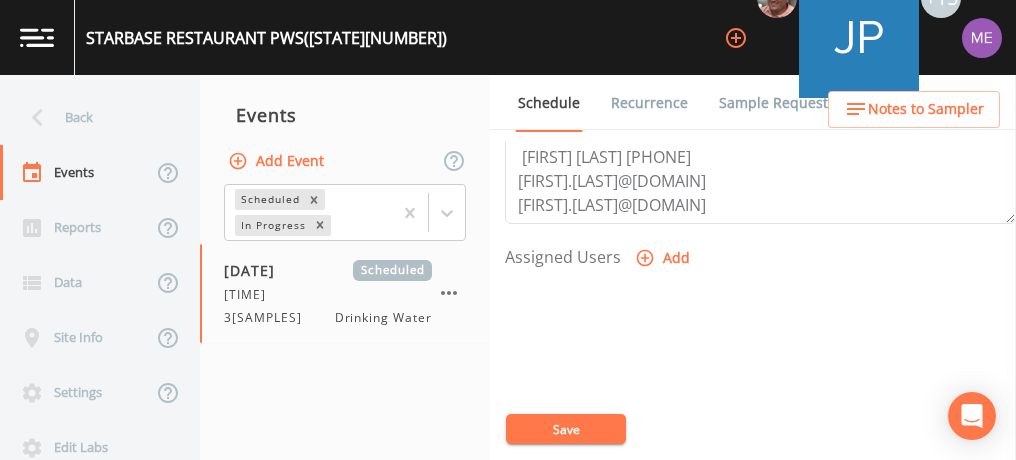 scroll, scrollTop: 764, scrollLeft: 0, axis: vertical 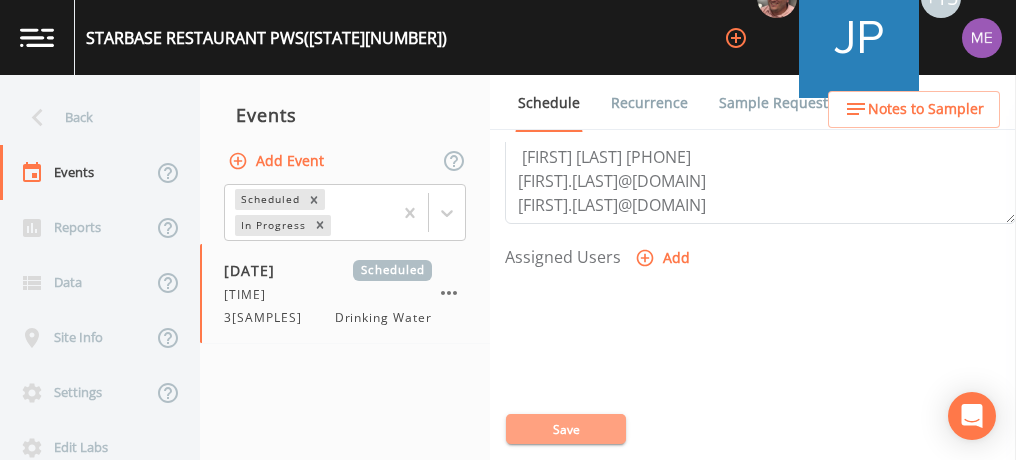 click on "Save" at bounding box center (566, 429) 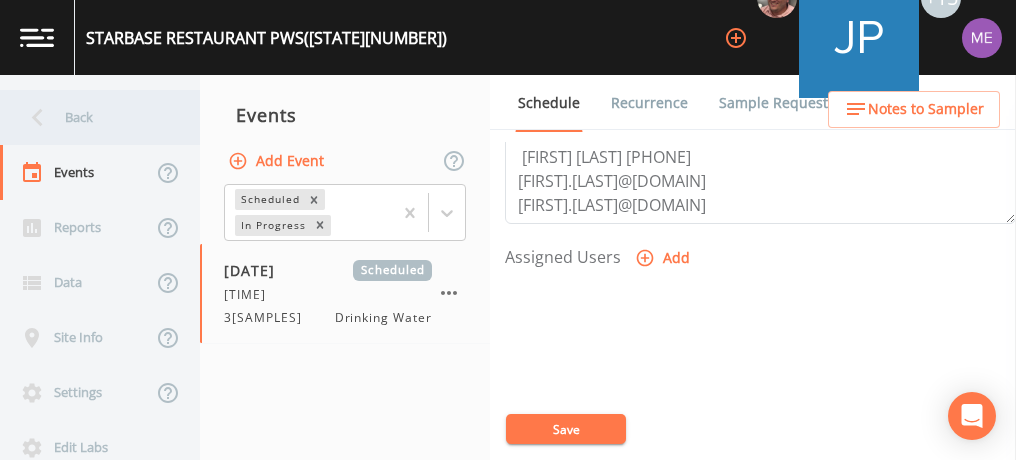 click on "Back" at bounding box center (90, 117) 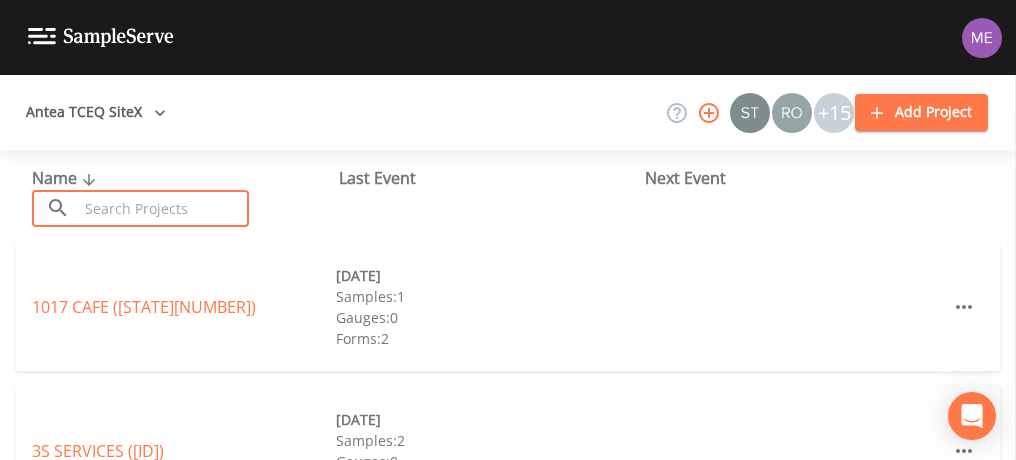 click at bounding box center (163, 208) 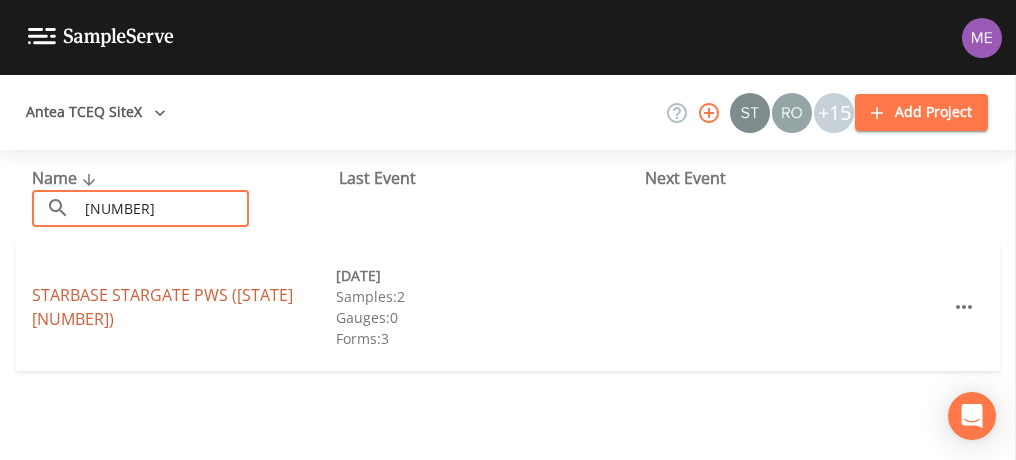 type on "[NUMBER]" 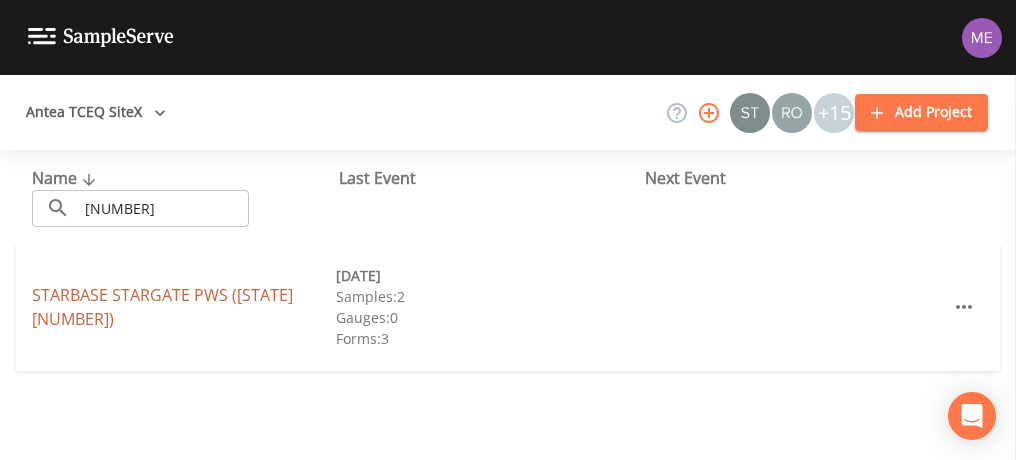 click on "[NAME] (([STATE][NUMBER]))" at bounding box center (162, 307) 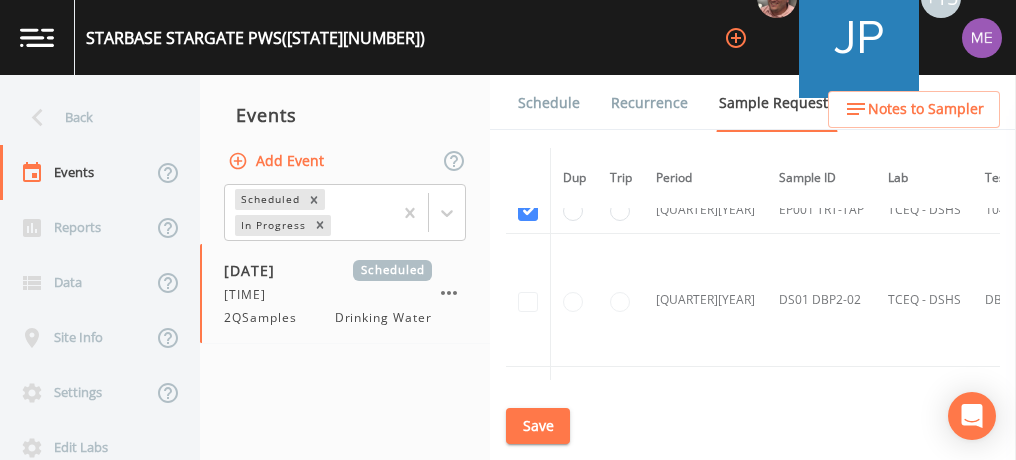 scroll, scrollTop: 956, scrollLeft: 0, axis: vertical 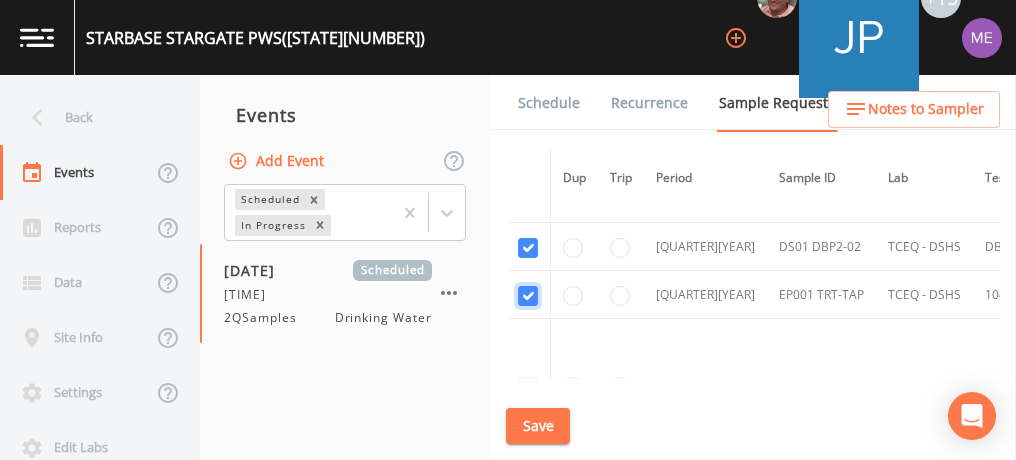 click at bounding box center (528, -600) 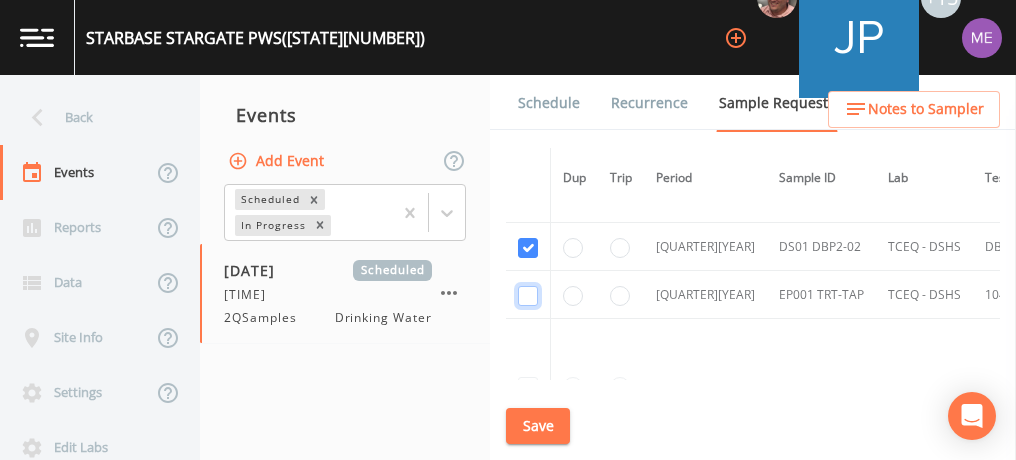 checkbox on "false" 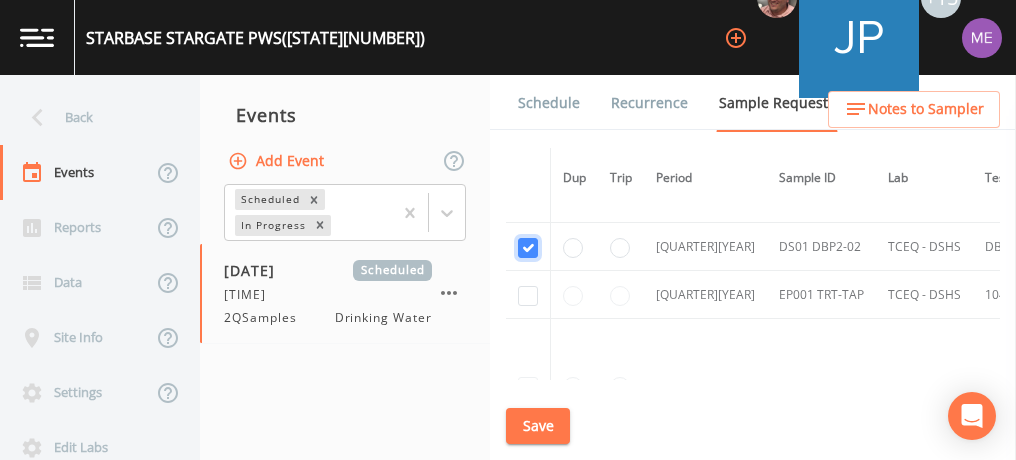 click at bounding box center (528, -697) 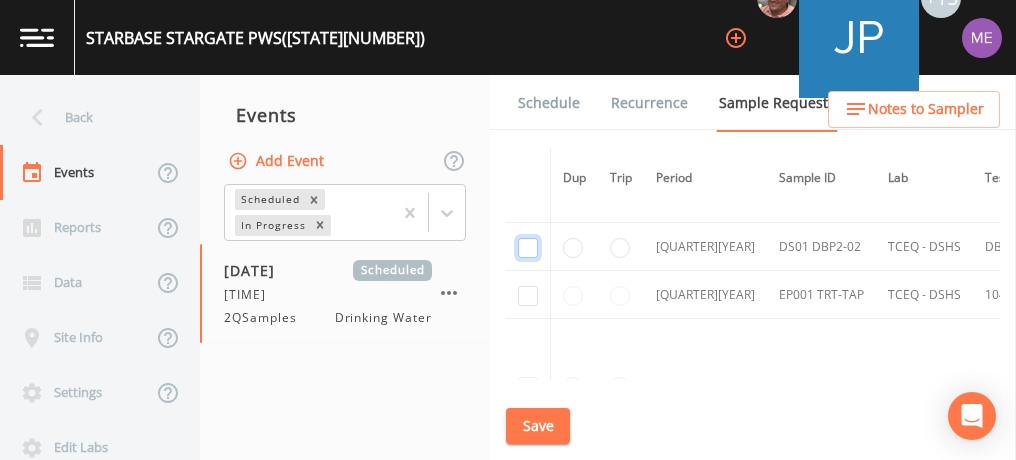 checkbox on "false" 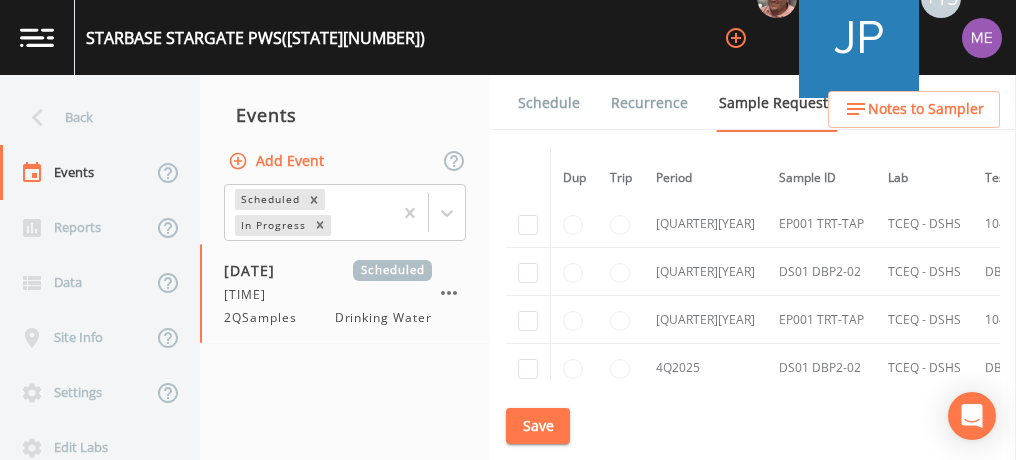 scroll, scrollTop: 1208, scrollLeft: 0, axis: vertical 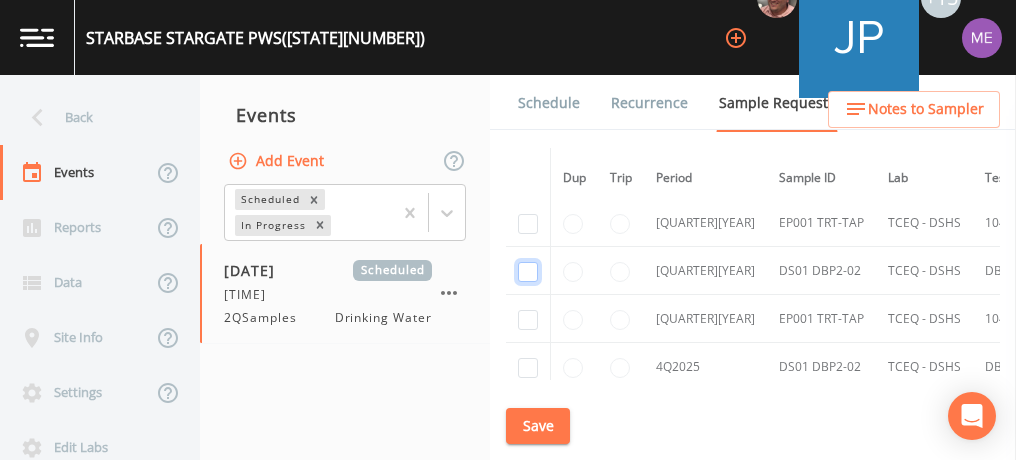 click at bounding box center [528, -940] 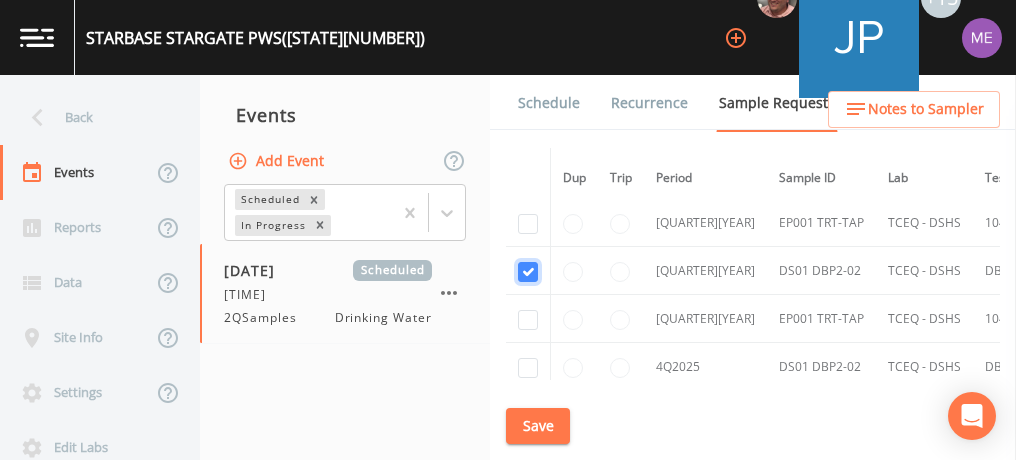 checkbox on "true" 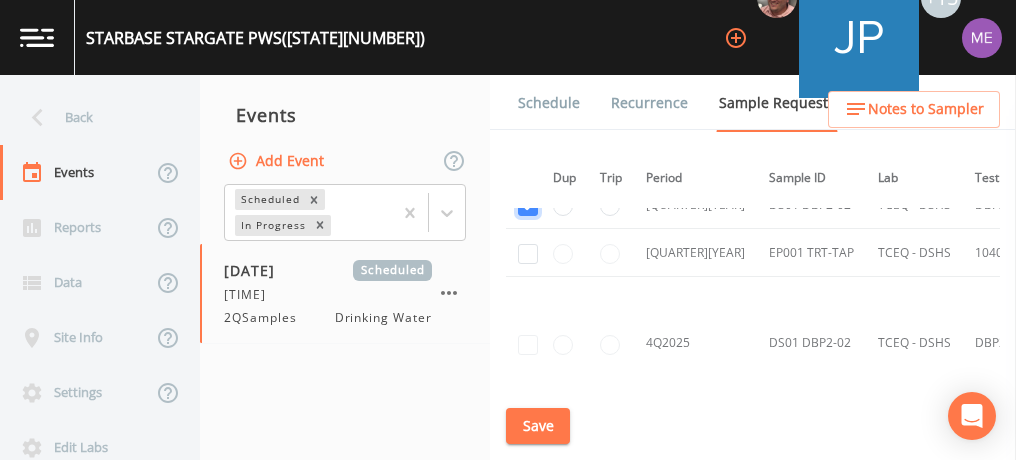 scroll, scrollTop: 1185, scrollLeft: 9, axis: both 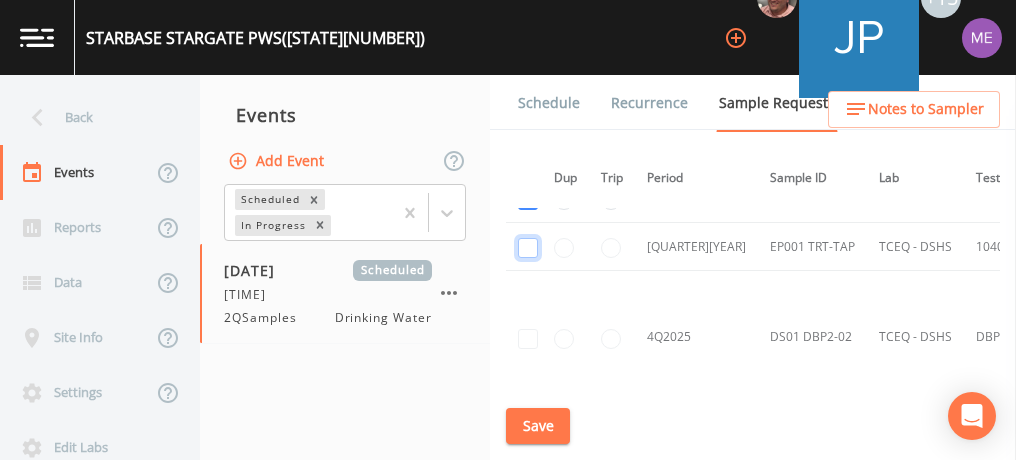 click at bounding box center (528, -829) 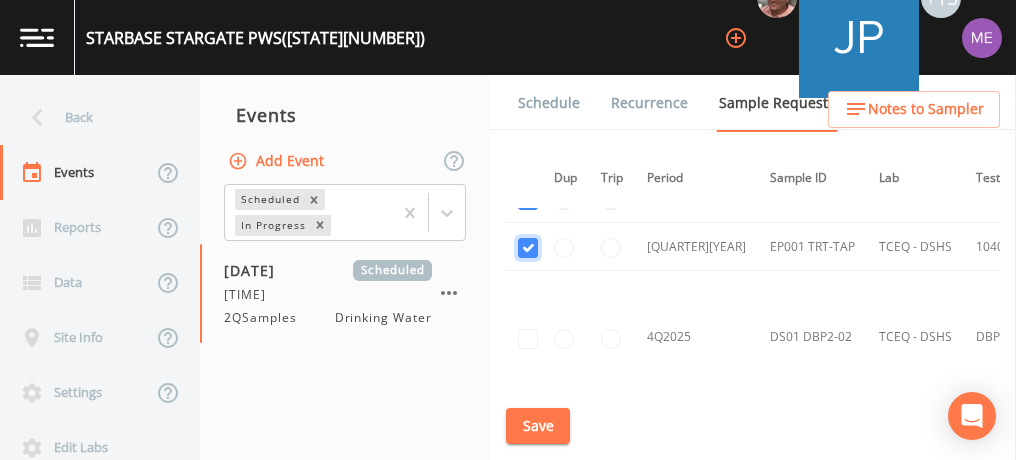 checkbox on "true" 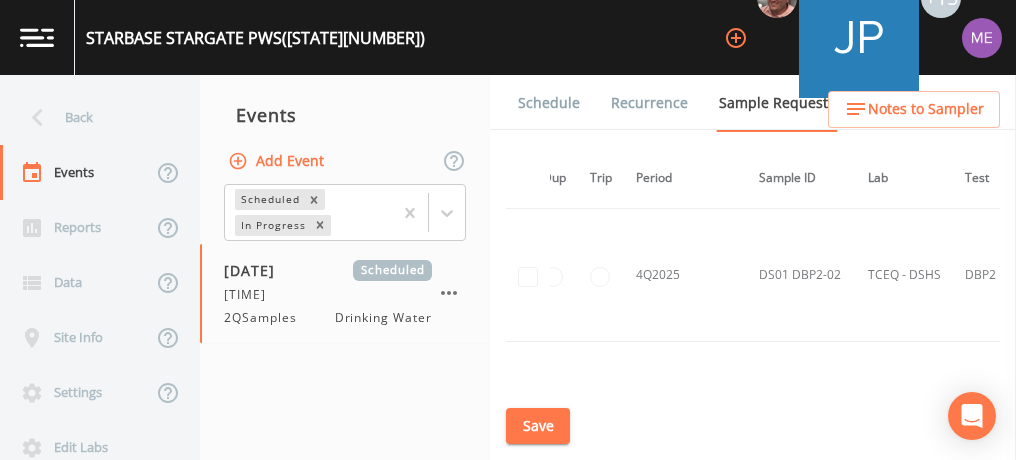 scroll, scrollTop: 1336, scrollLeft: 20, axis: both 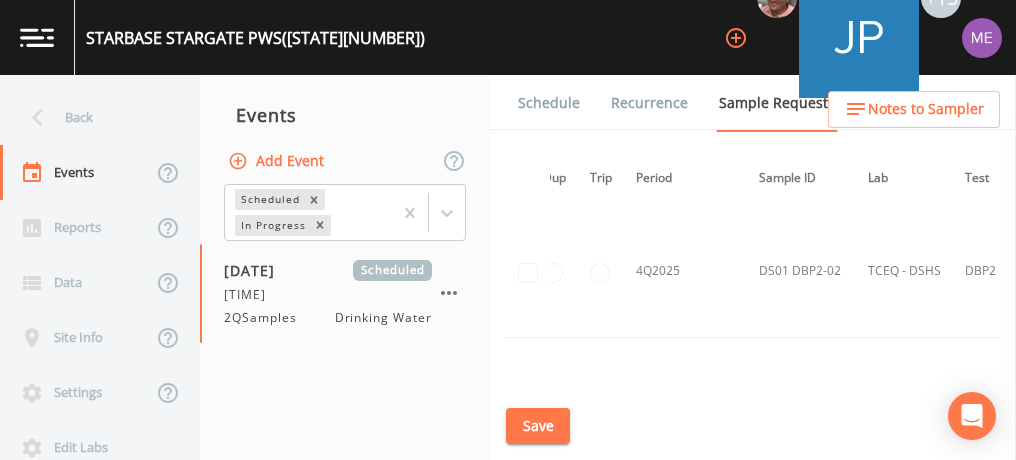 click on "Save" at bounding box center (538, 426) 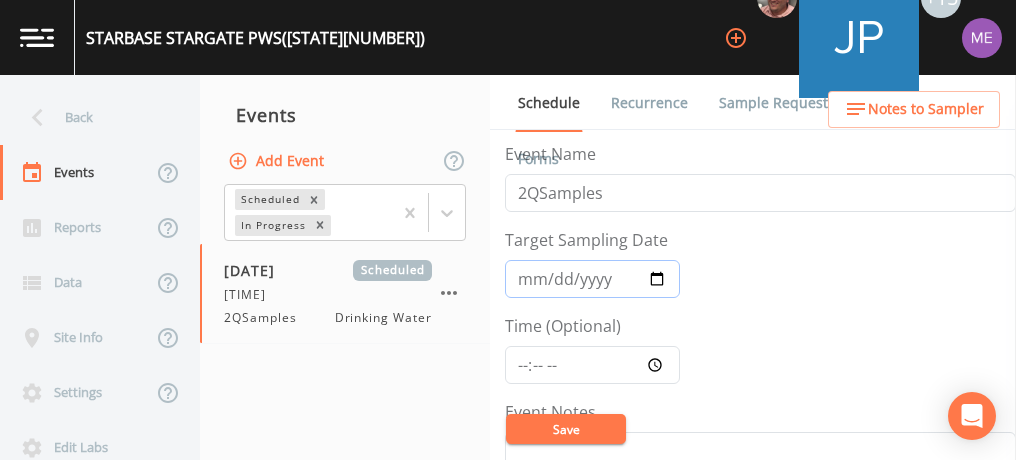 click on "[DATE]" at bounding box center [592, 279] 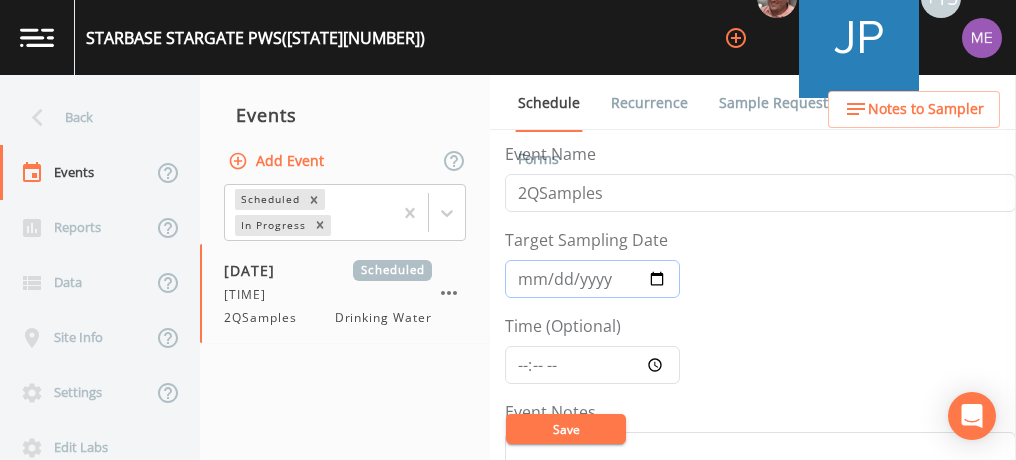 type on "[DATE]" 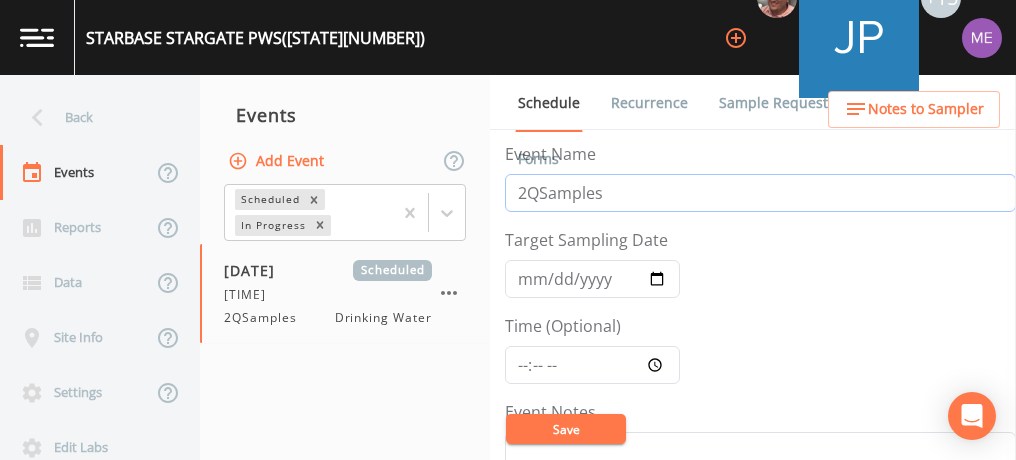 click on "2QSamples" at bounding box center [760, 193] 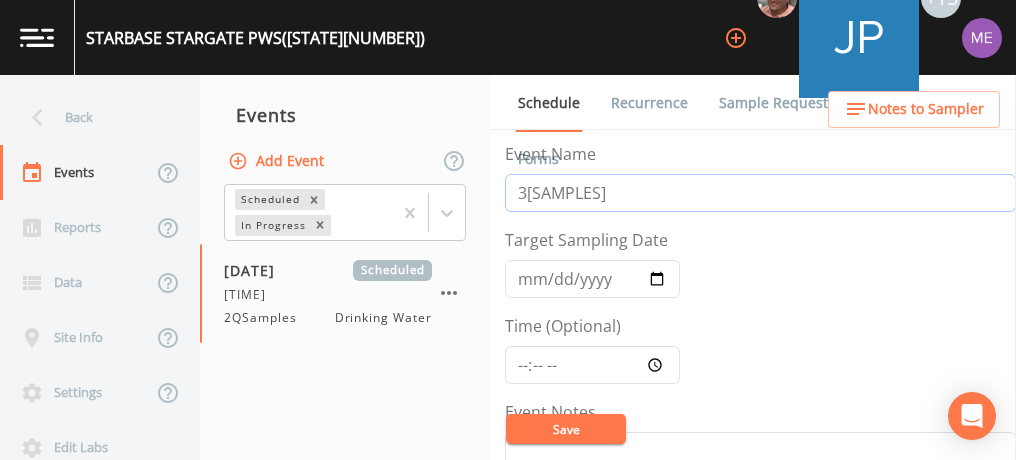 type on "3[SAMPLES]" 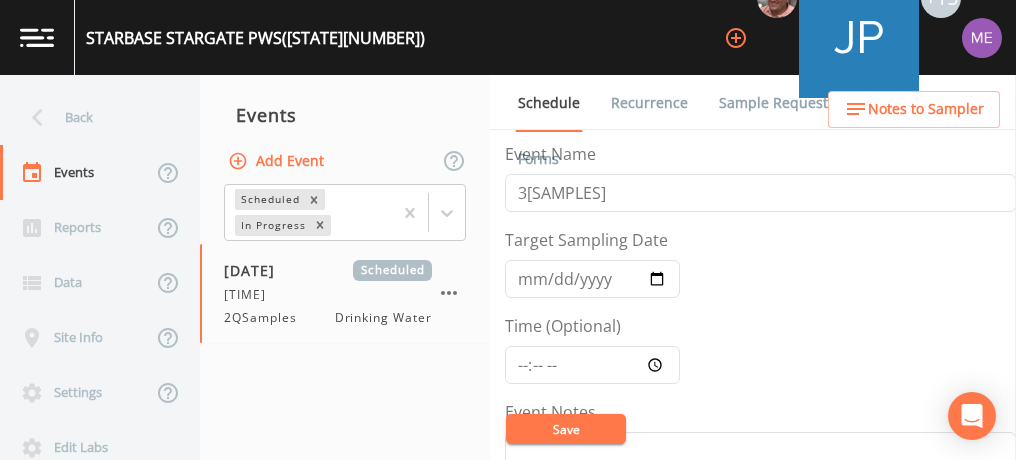 click on "Save" at bounding box center (566, 429) 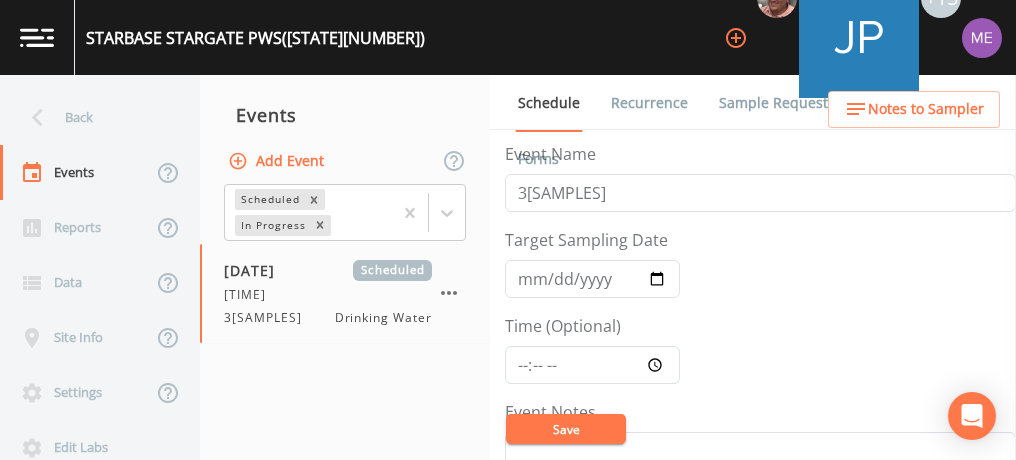 click on "Save" at bounding box center (566, 429) 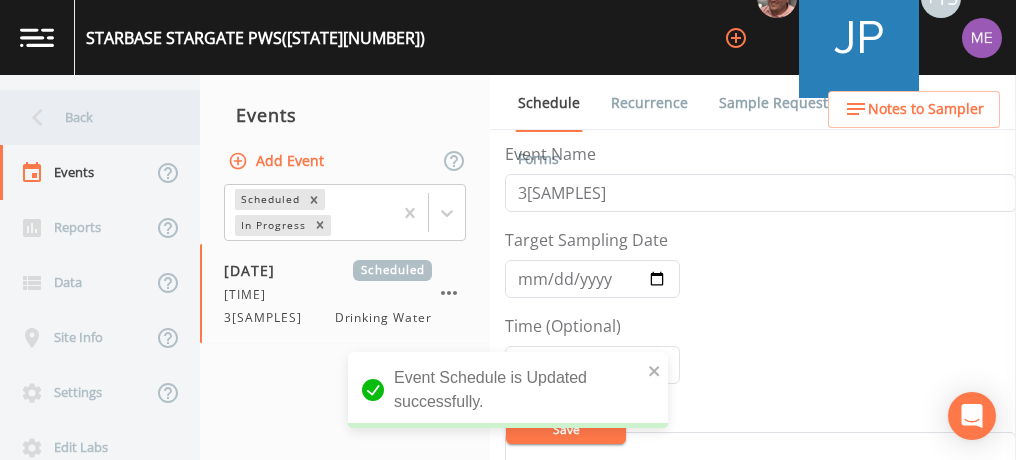 click on "Back" at bounding box center (90, 117) 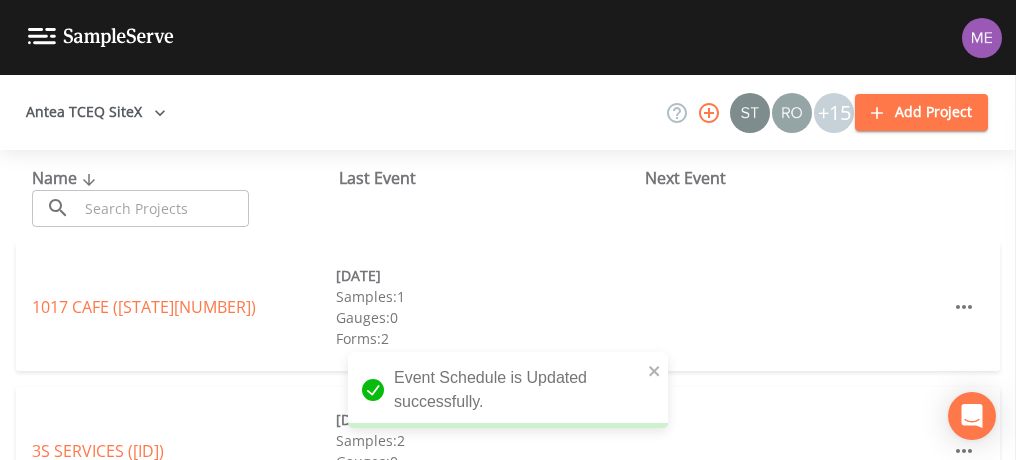 click at bounding box center (163, 208) 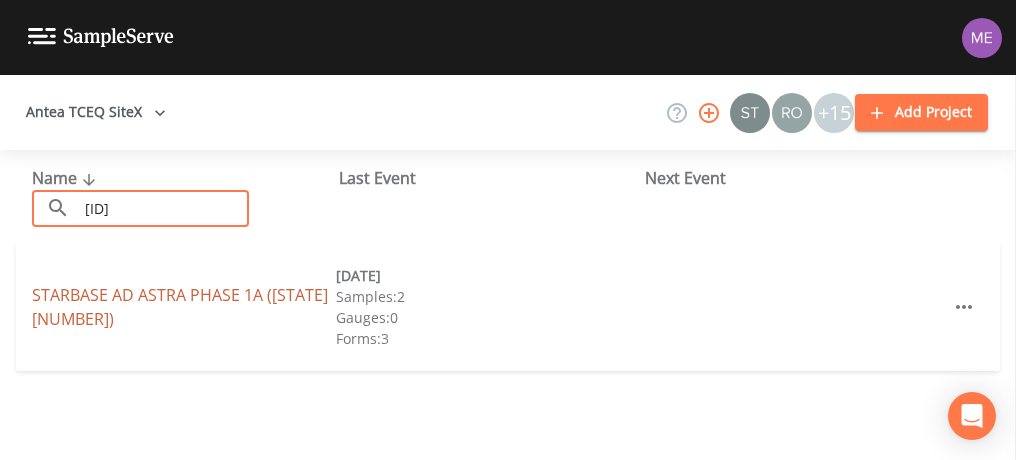 type on "[ID]" 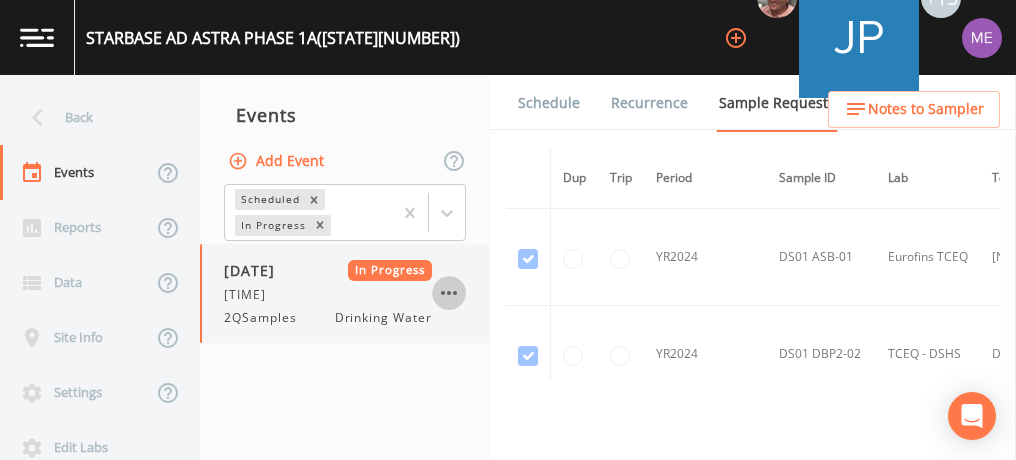 click 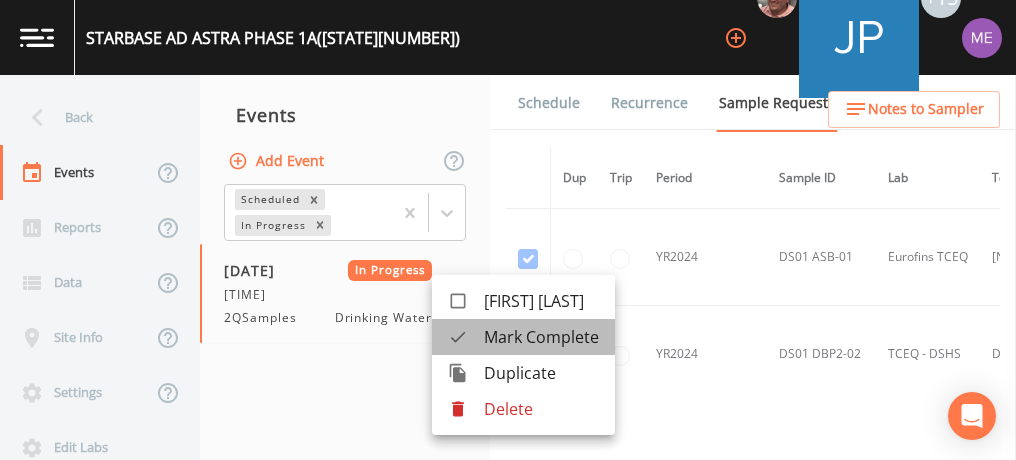 click on "Mark Complete" at bounding box center [541, 337] 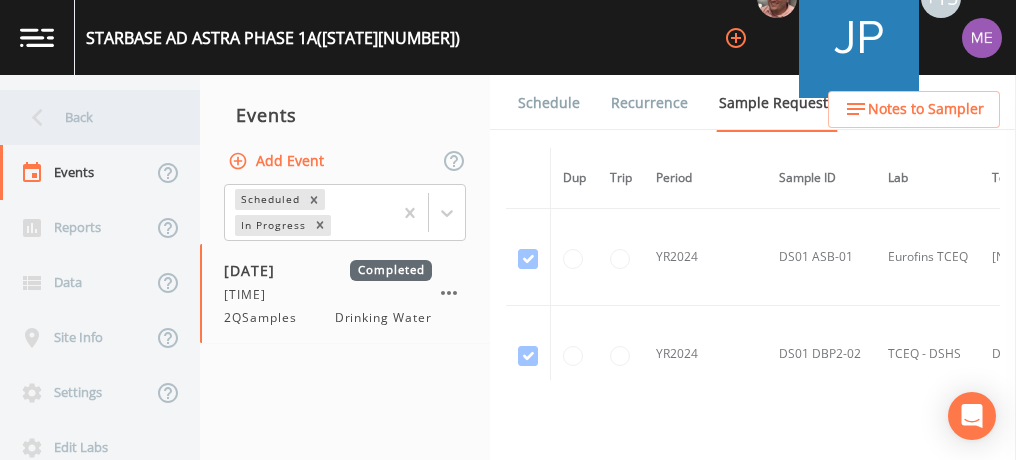 click on "Back" at bounding box center (90, 117) 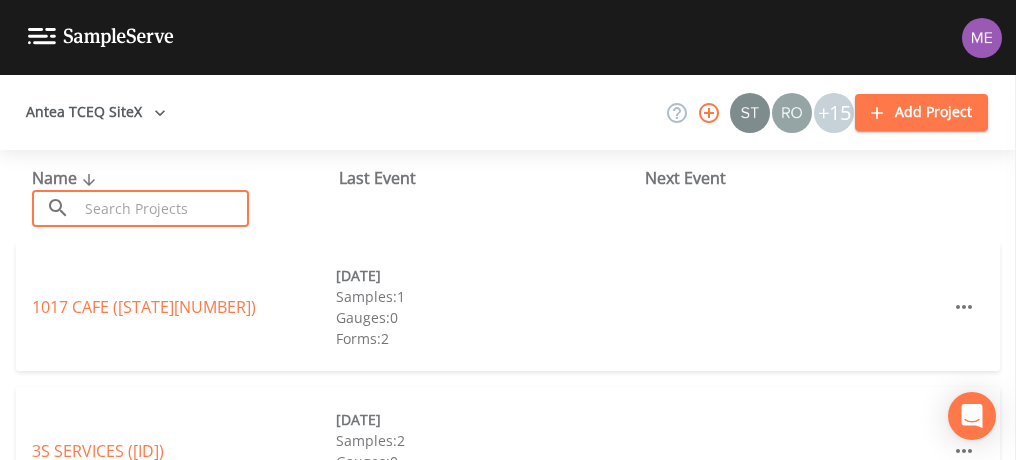 click at bounding box center (163, 208) 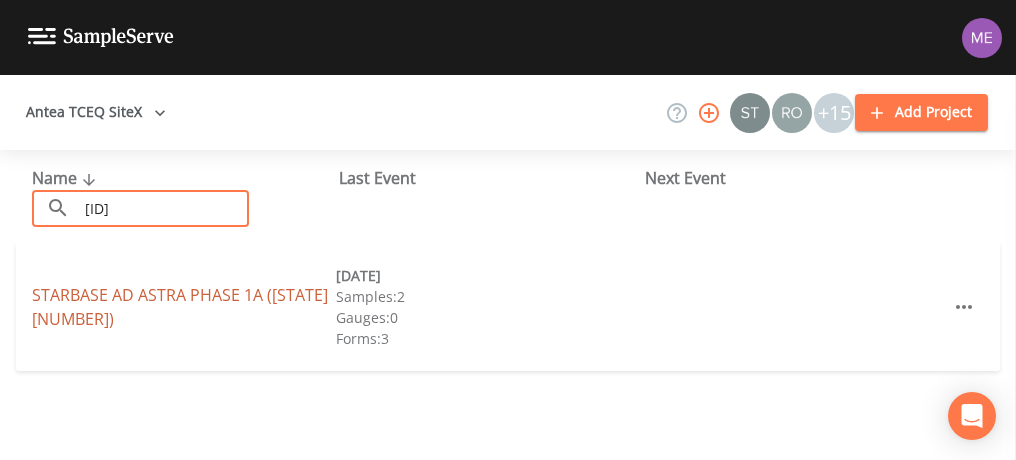 type on "[ID]" 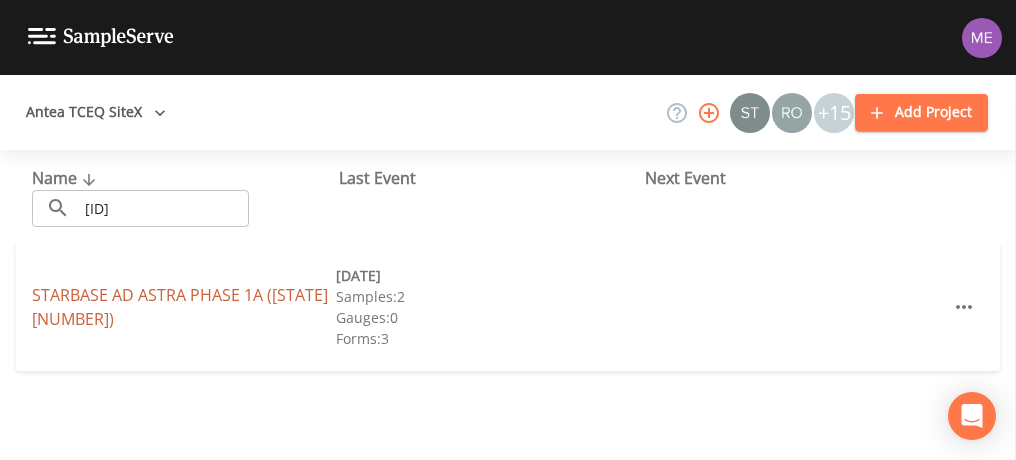 click on "[NAME] (([STATE][NUMBER]))" at bounding box center (180, 307) 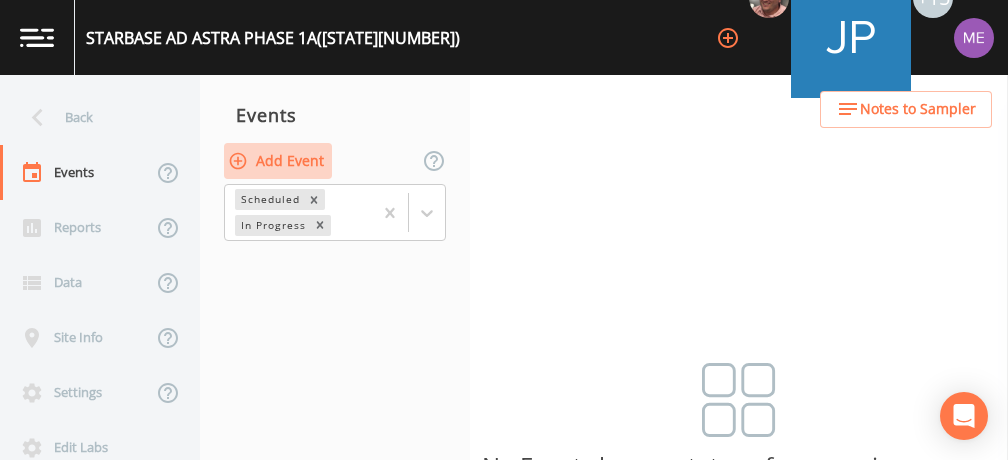 click on "Add Event" at bounding box center (278, 161) 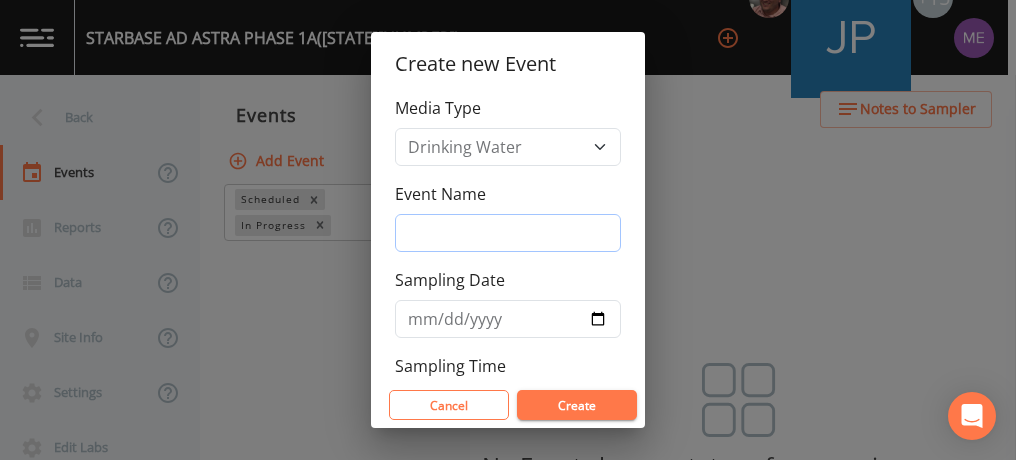 click on "Event Name" at bounding box center [508, 233] 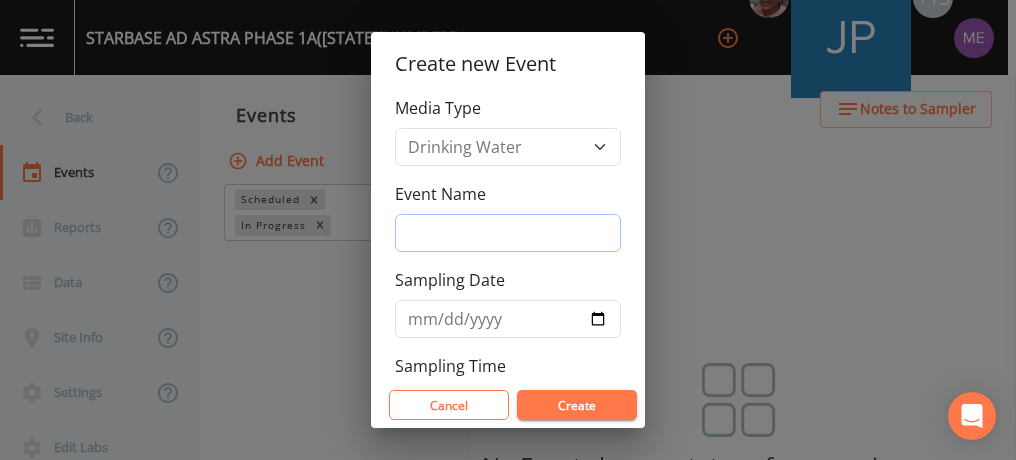 type on "3[SAMPLES]" 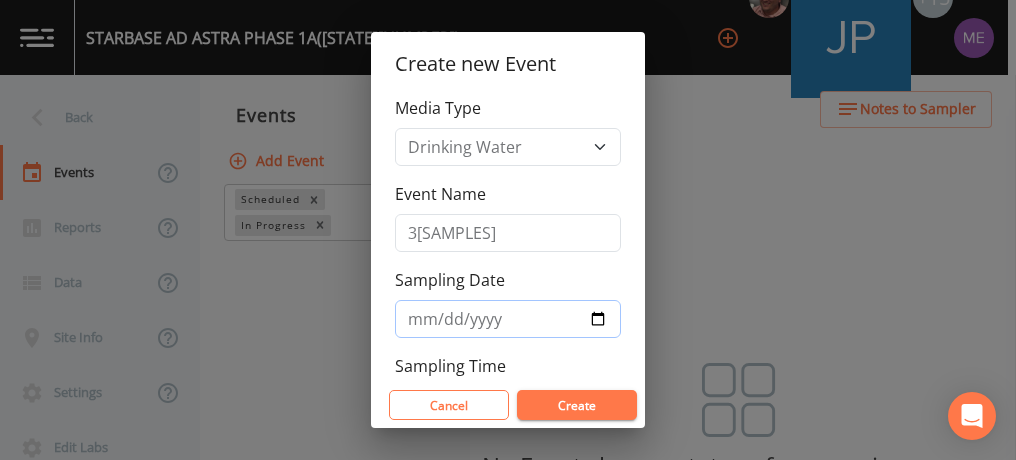 type on "[DATE]" 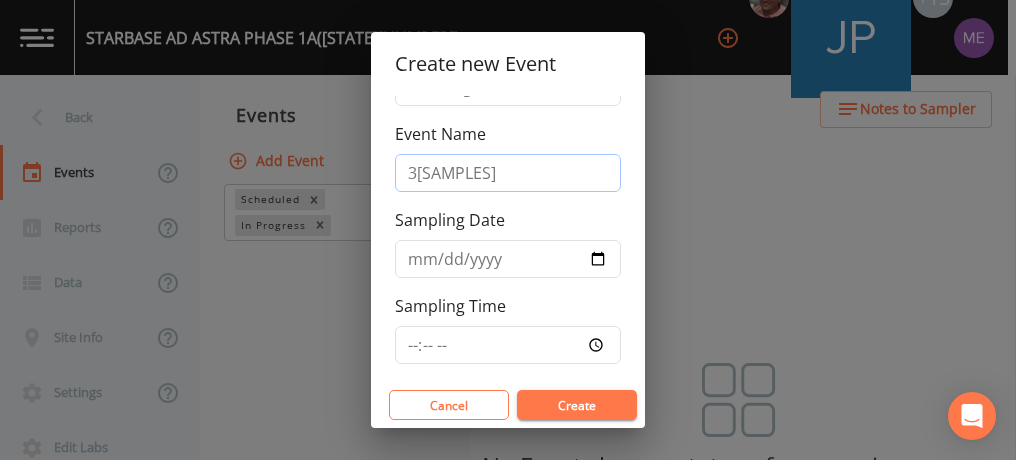 scroll, scrollTop: 67, scrollLeft: 0, axis: vertical 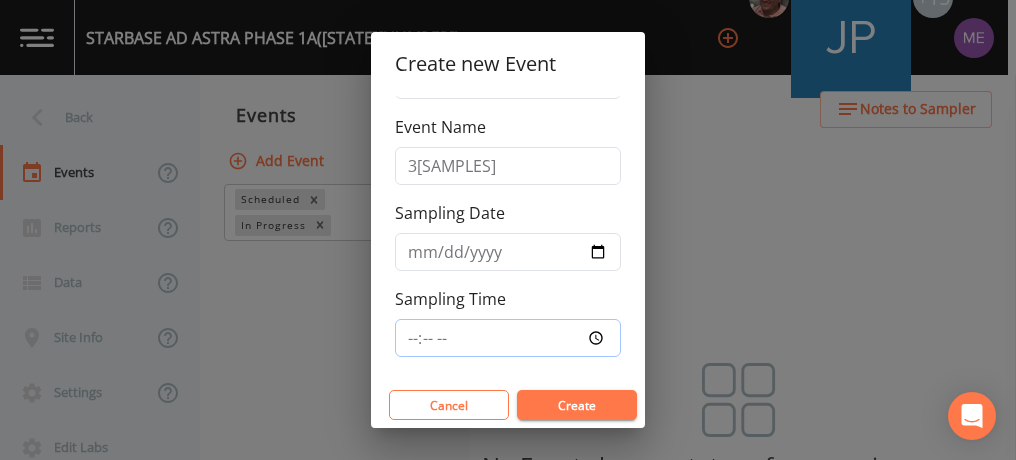 click on "Sampling Time" at bounding box center (508, 338) 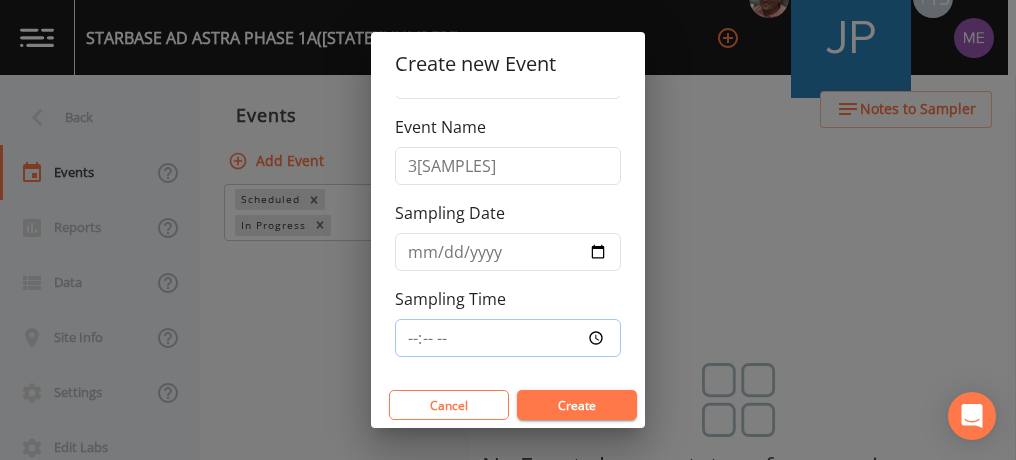 type on "[TIME]" 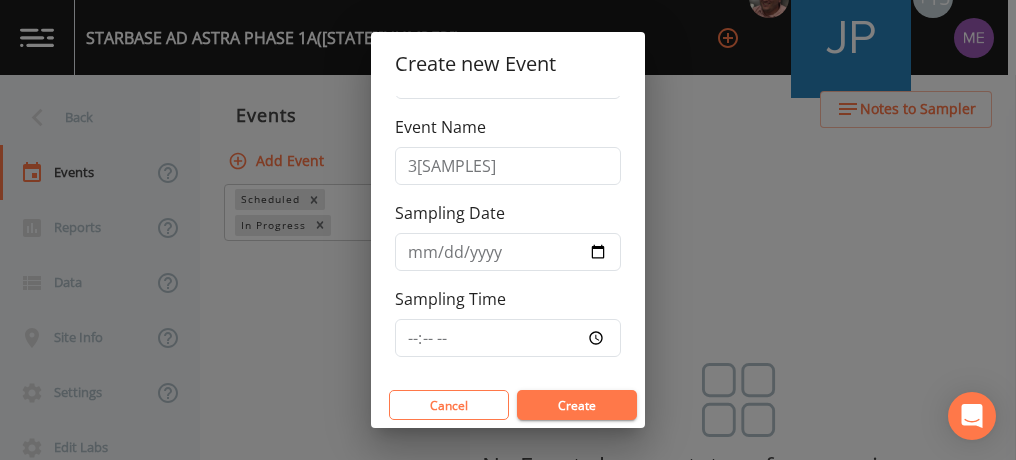 click on "Create" at bounding box center [577, 405] 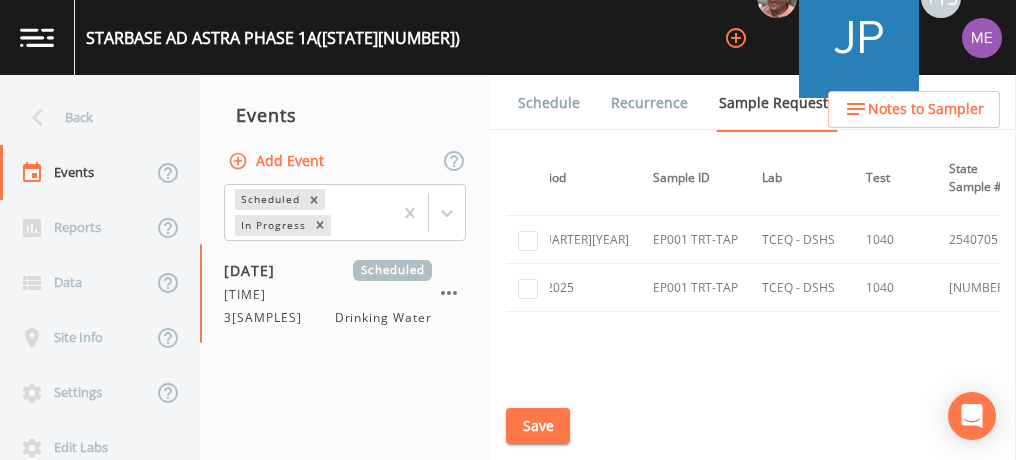 scroll, scrollTop: 1028, scrollLeft: 0, axis: vertical 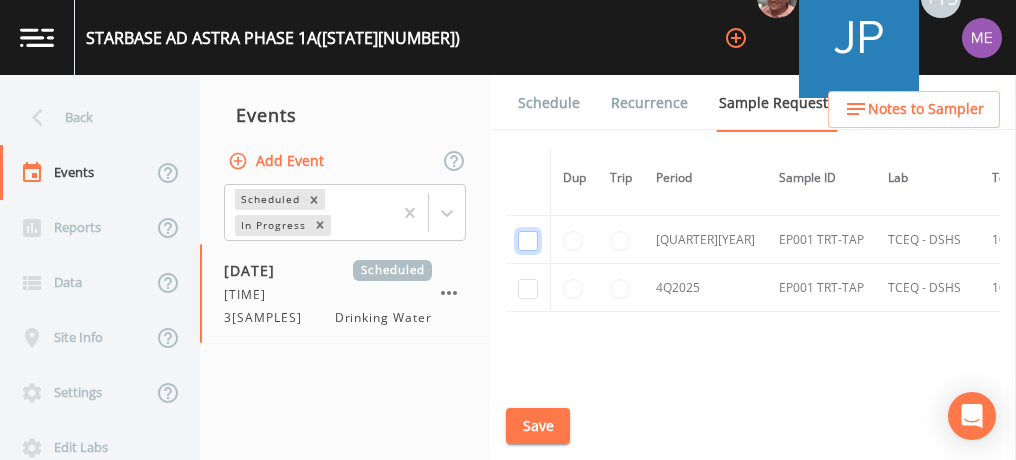 click at bounding box center (528, -415) 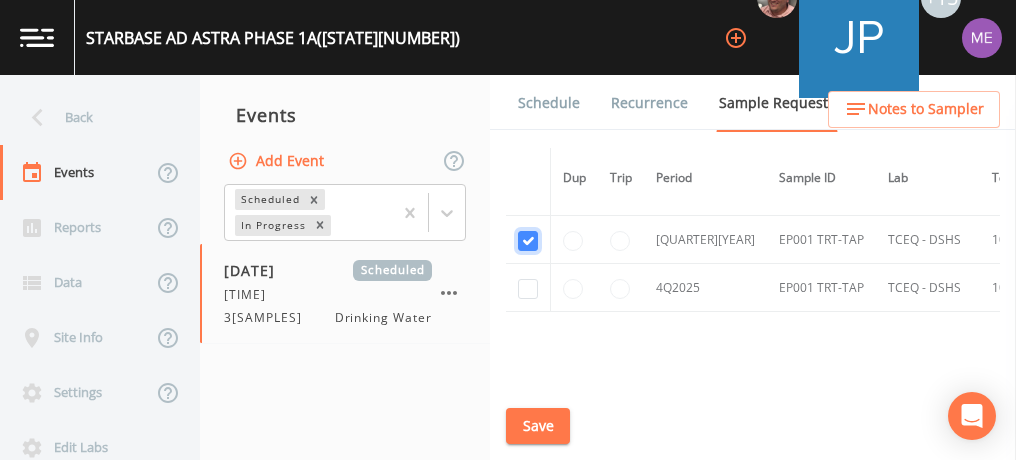 checkbox on "true" 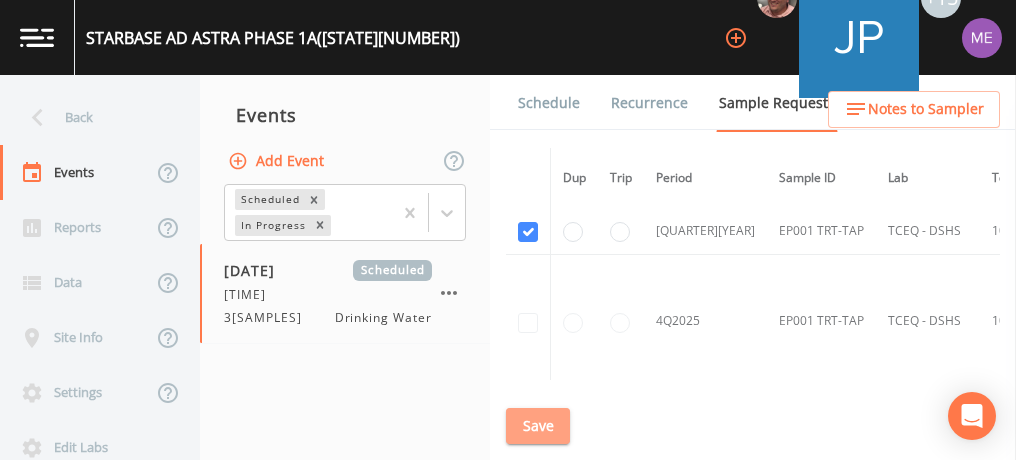 click on "Save" at bounding box center [538, 426] 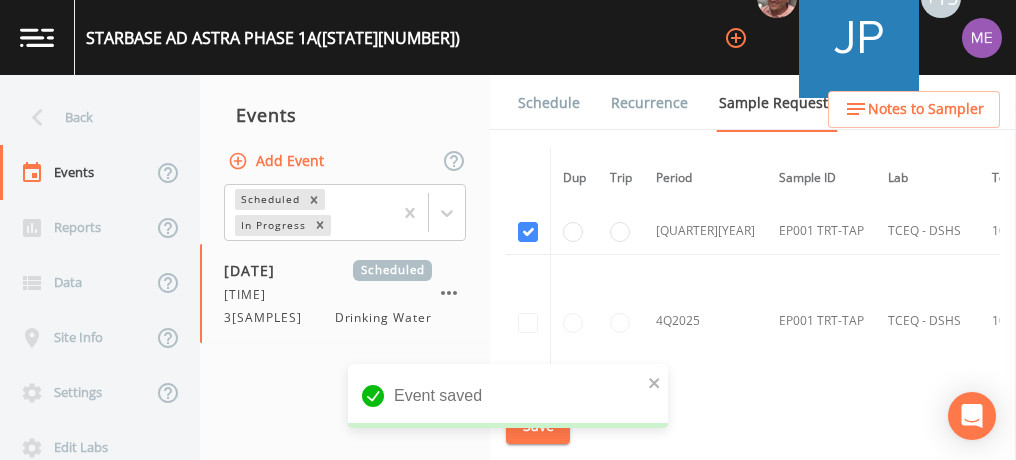 click on "Schedule" at bounding box center (549, 103) 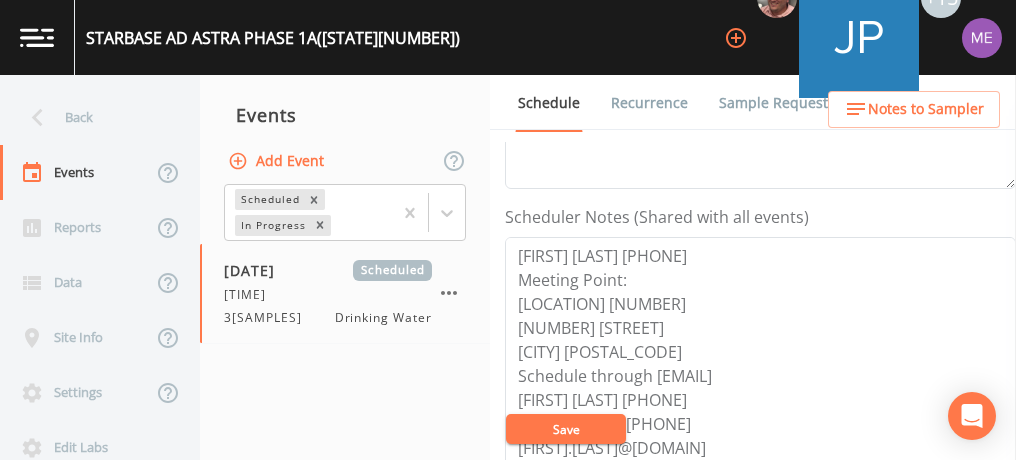 scroll, scrollTop: 498, scrollLeft: 0, axis: vertical 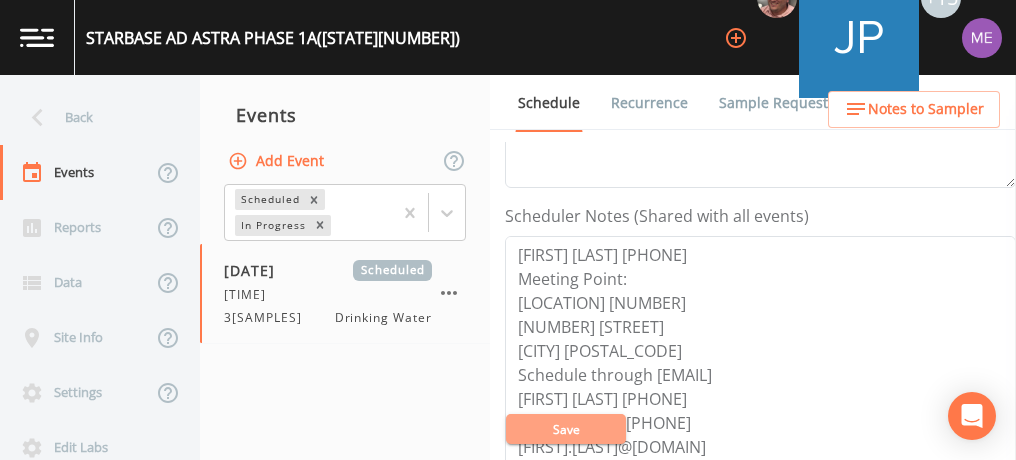 click on "Save" at bounding box center (566, 429) 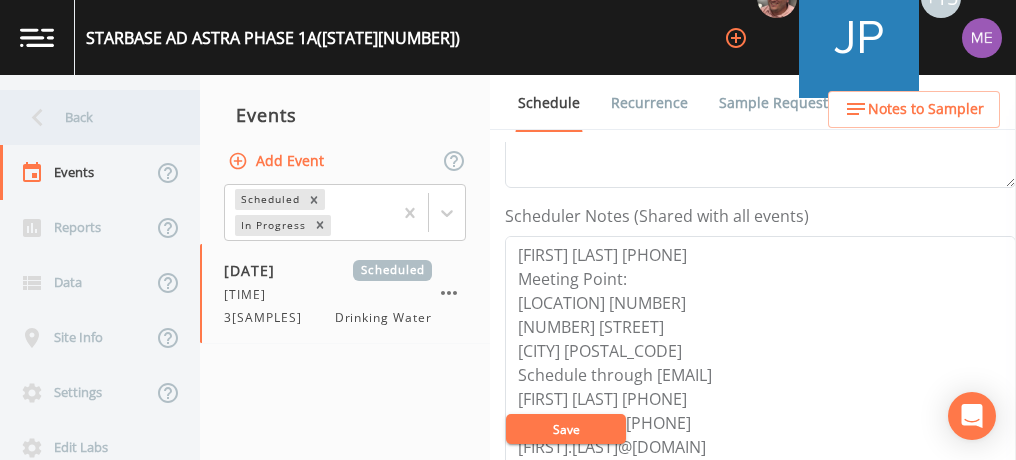 click on "Back" at bounding box center (90, 117) 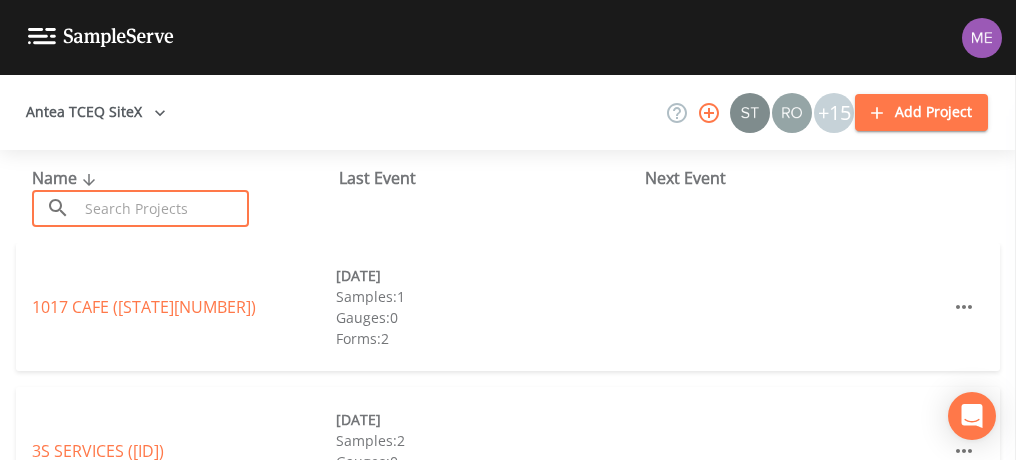 click at bounding box center (163, 208) 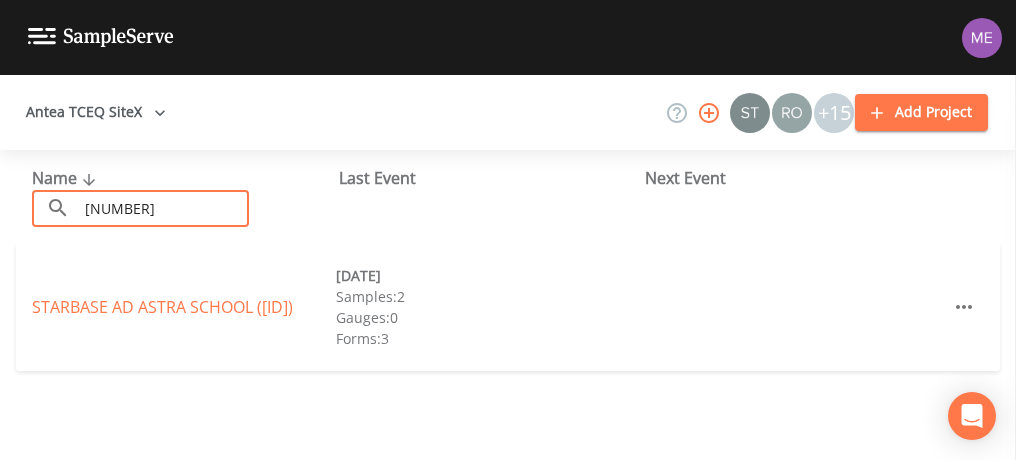 type on "[NUMBER]" 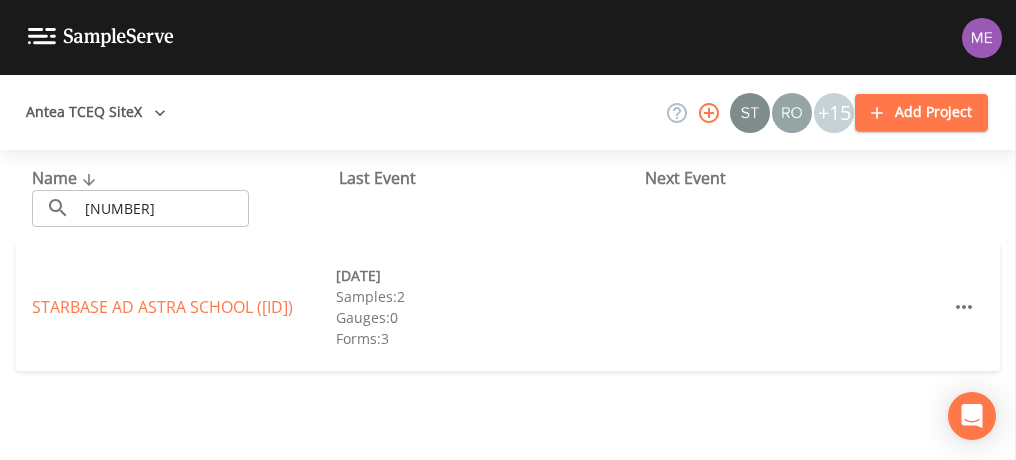 click on "[NAME] (([STATE][NUMBER]))" at bounding box center [184, 307] 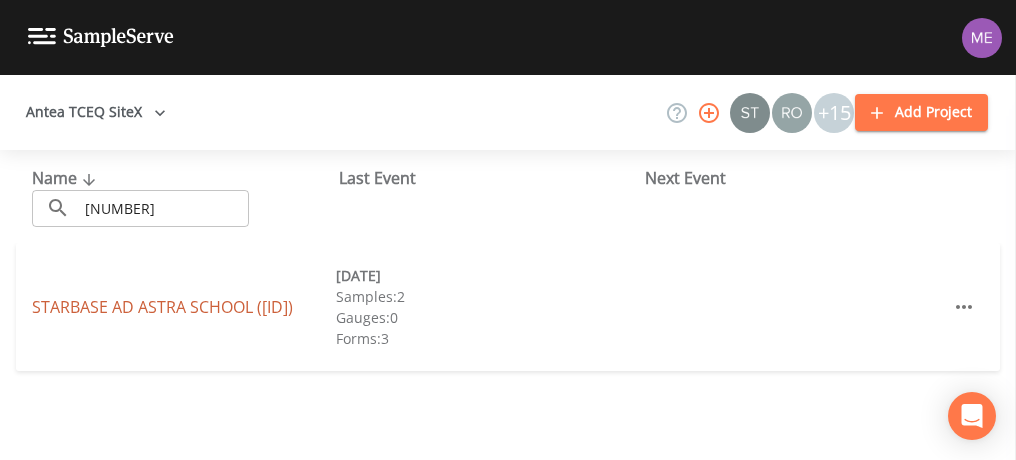 click on "[NAME] (([STATE][NUMBER]))" at bounding box center (162, 307) 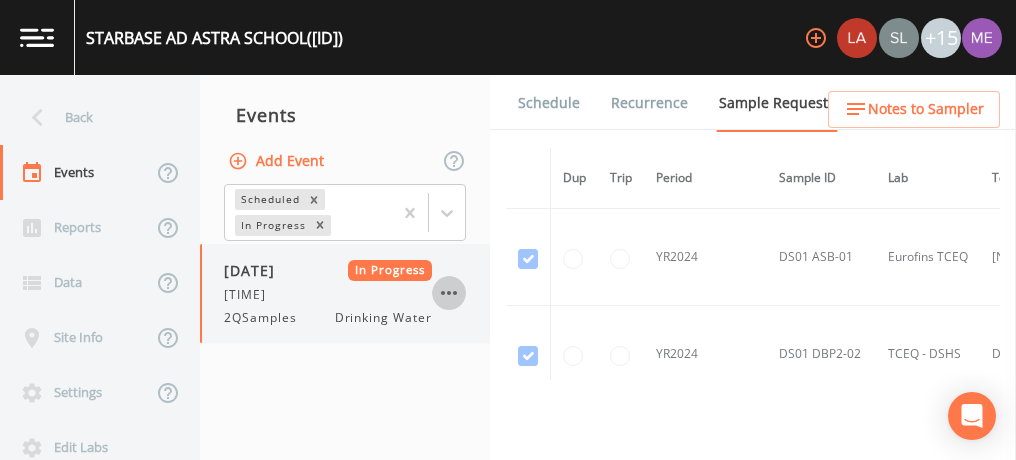 click 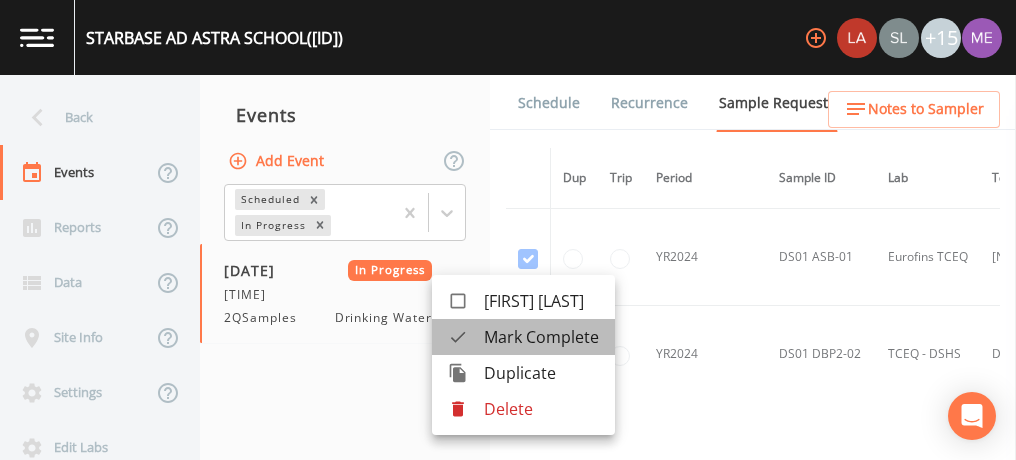 click on "Mark Complete" at bounding box center [541, 337] 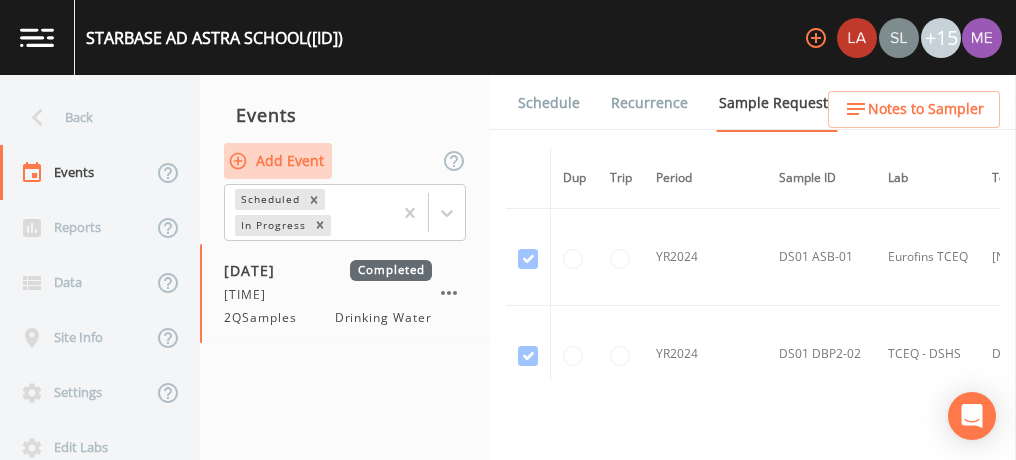 click on "Add Event" at bounding box center [278, 161] 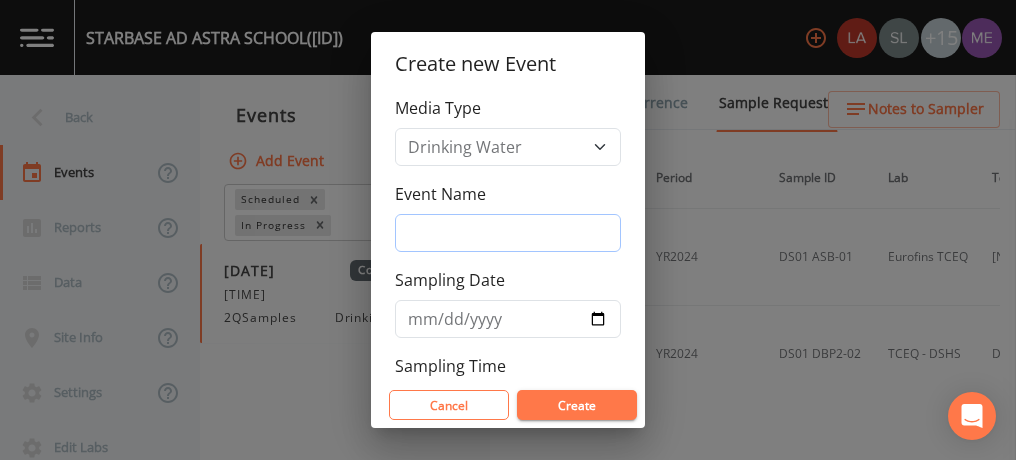 click on "Event Name" at bounding box center (508, 233) 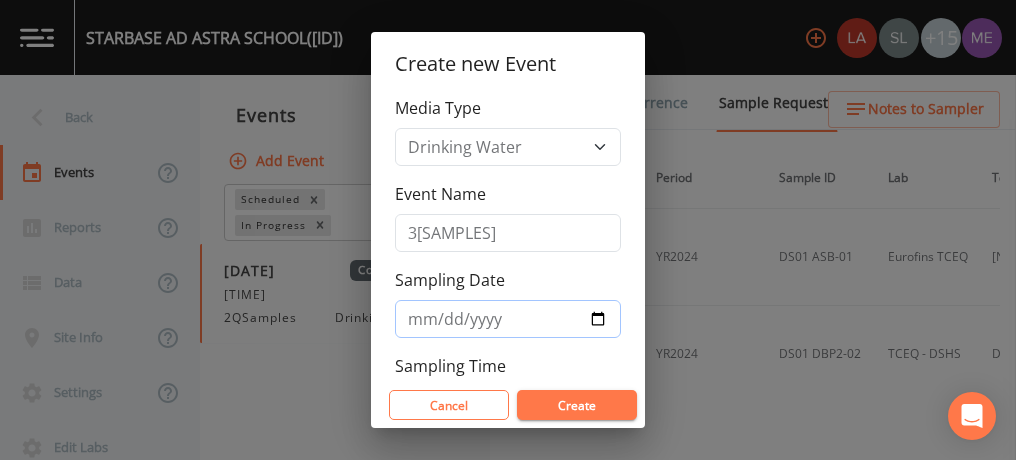 type on "[DATE]" 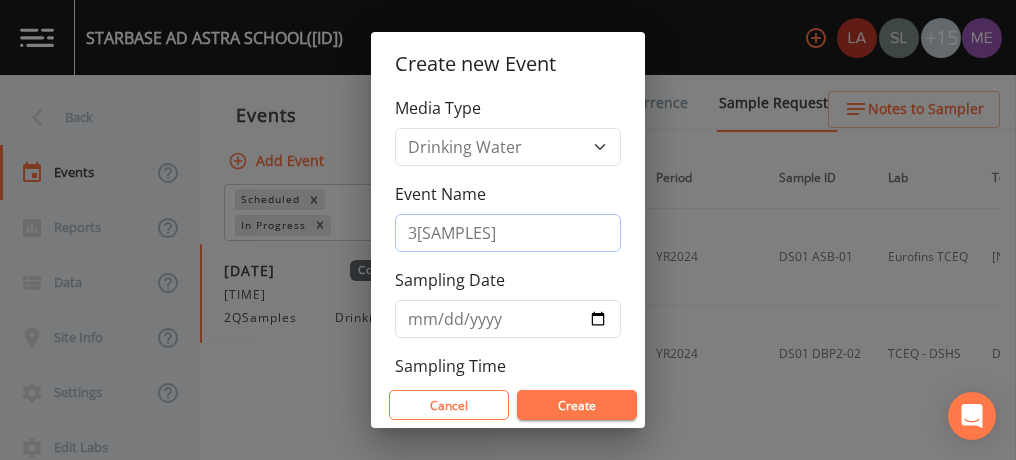 scroll, scrollTop: 74, scrollLeft: 0, axis: vertical 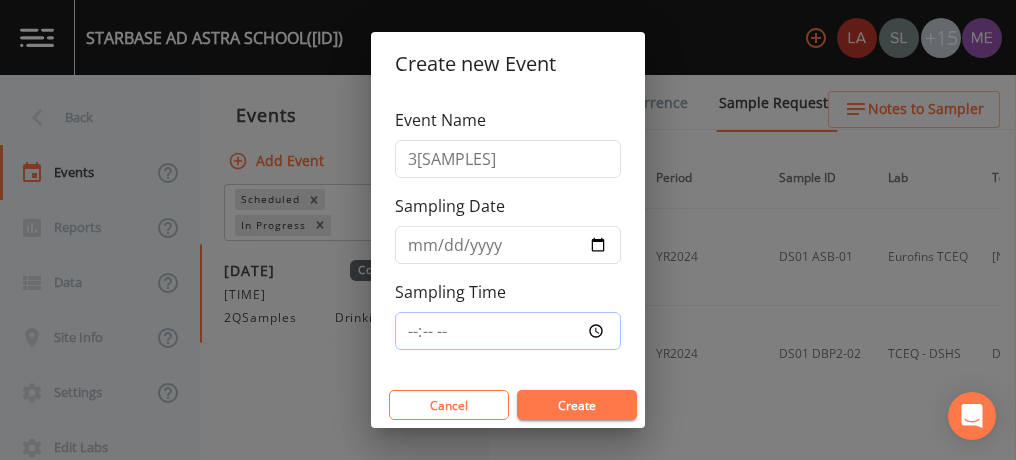 click on "Sampling Time" at bounding box center (508, 331) 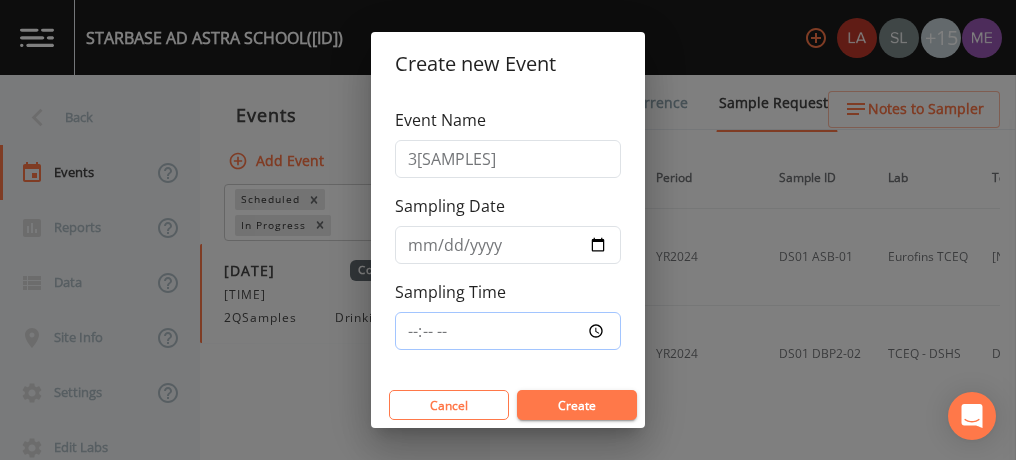 type on "[TIME]" 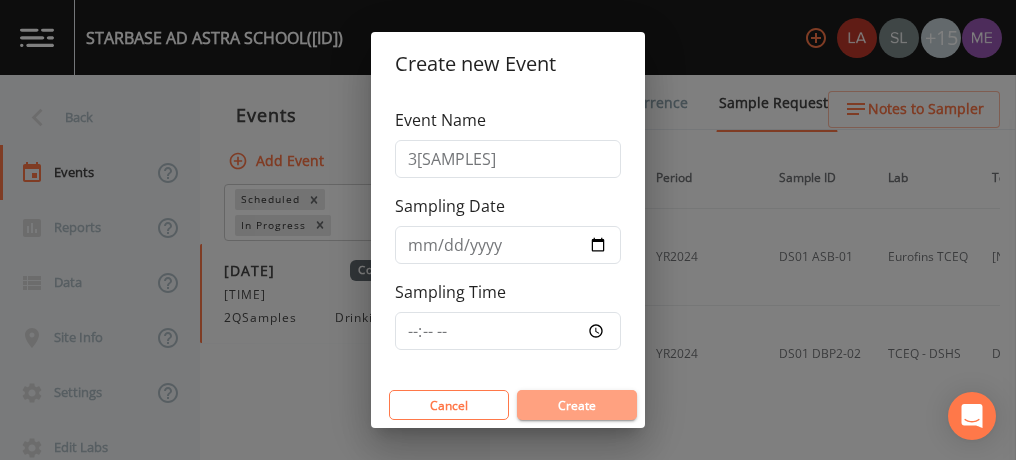 click on "Create" at bounding box center (577, 405) 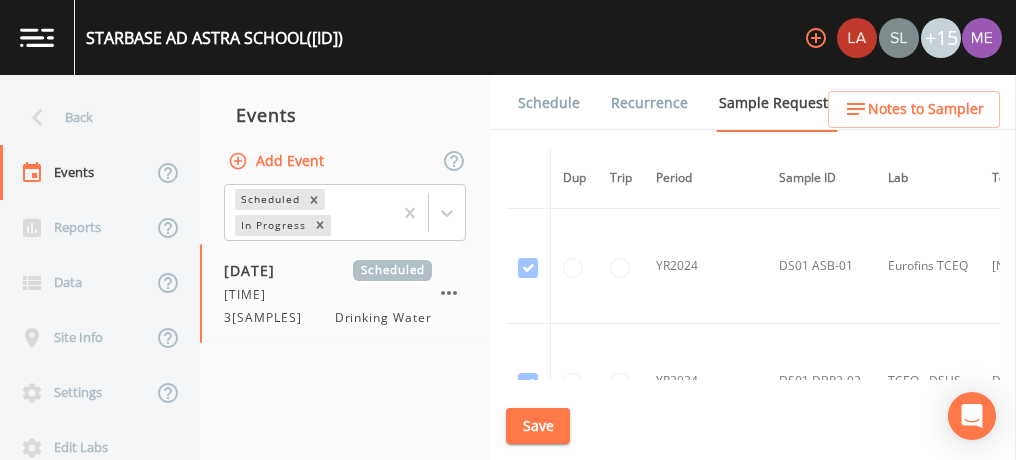 drag, startPoint x: 87, startPoint y: 41, endPoint x: 405, endPoint y: 36, distance: 318.0393 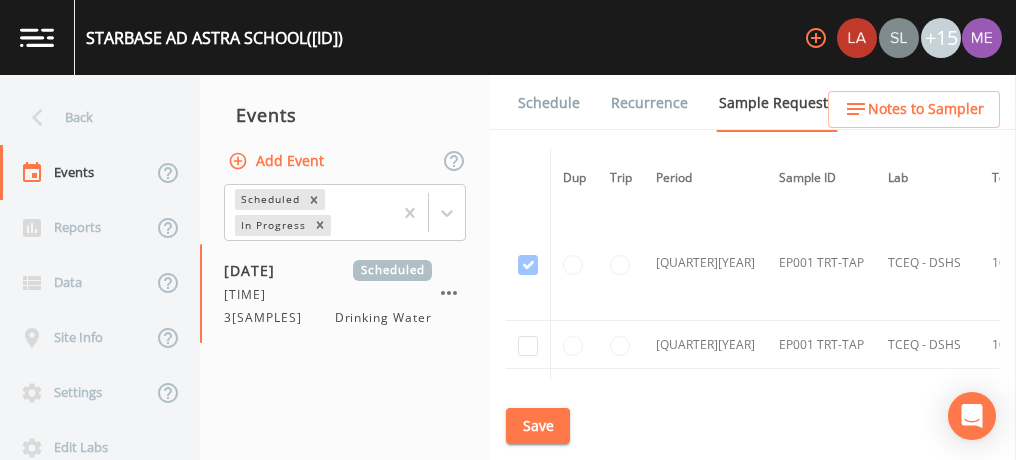 scroll, scrollTop: 902, scrollLeft: 0, axis: vertical 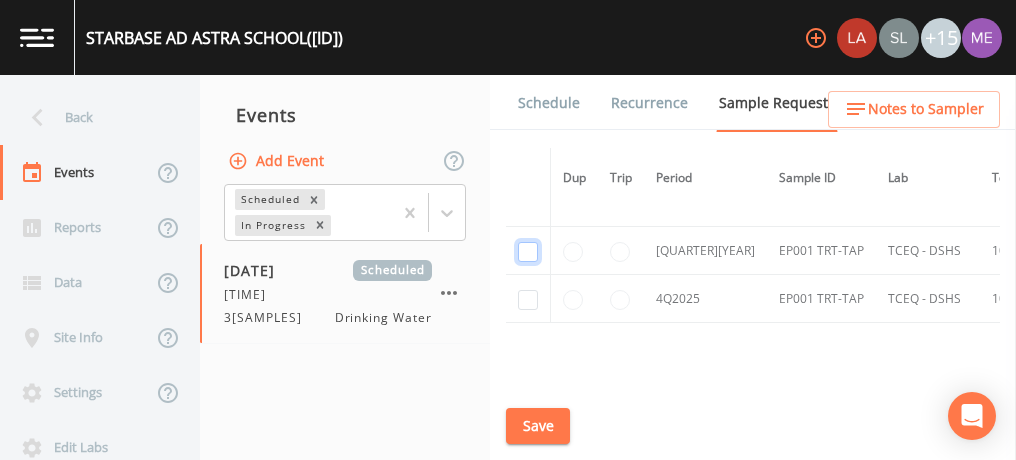 click at bounding box center (528, -289) 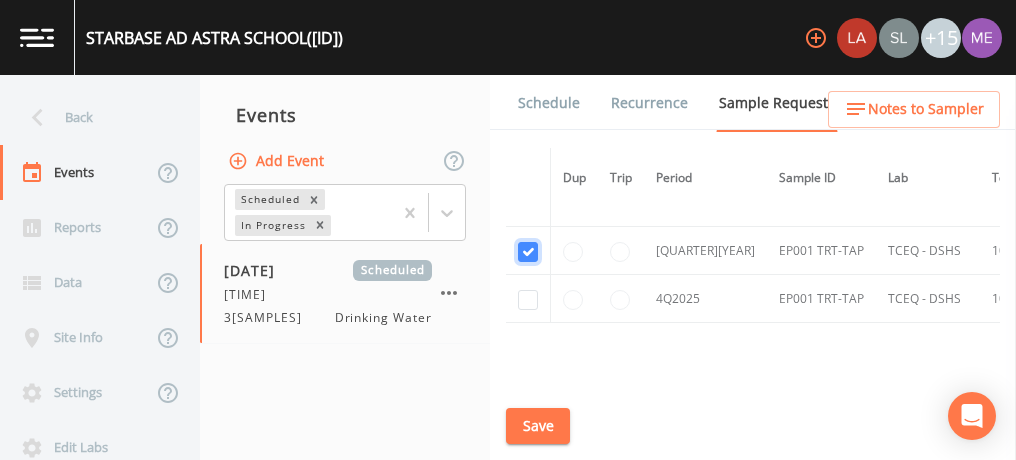 checkbox on "true" 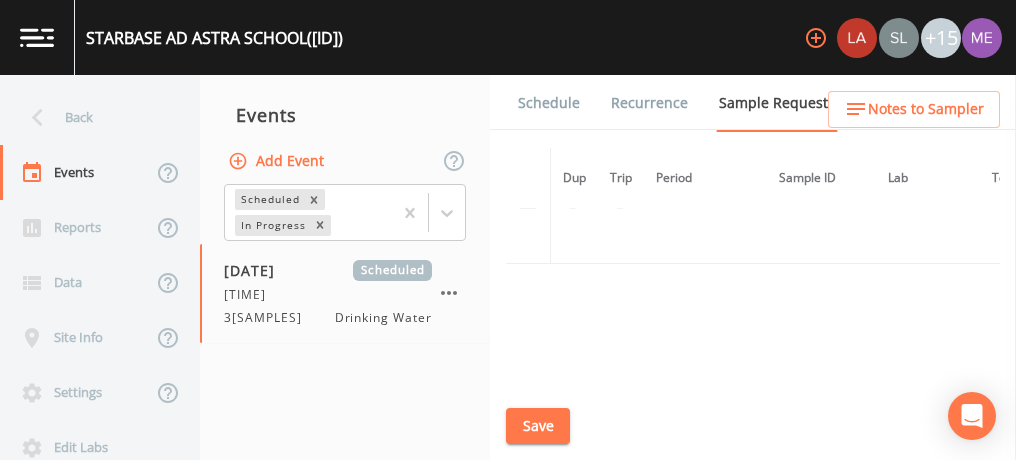 scroll, scrollTop: 768, scrollLeft: 0, axis: vertical 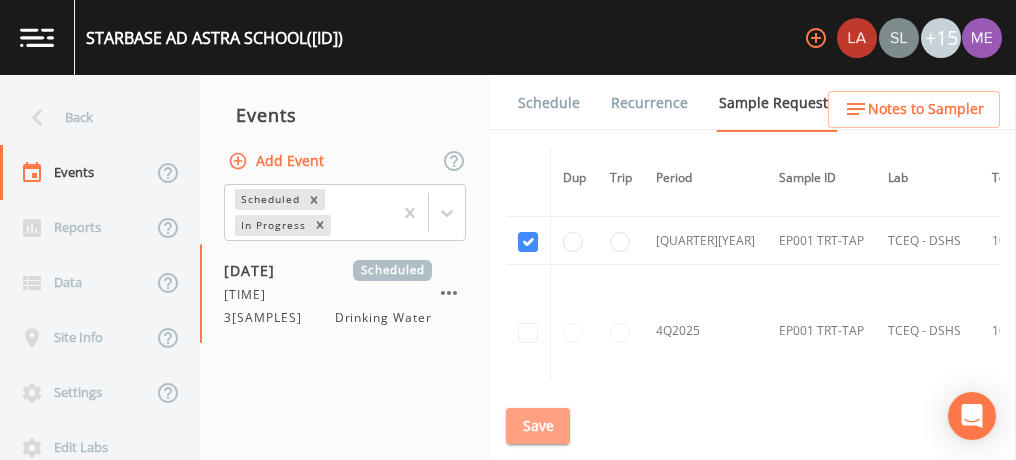 click on "Save" at bounding box center [538, 426] 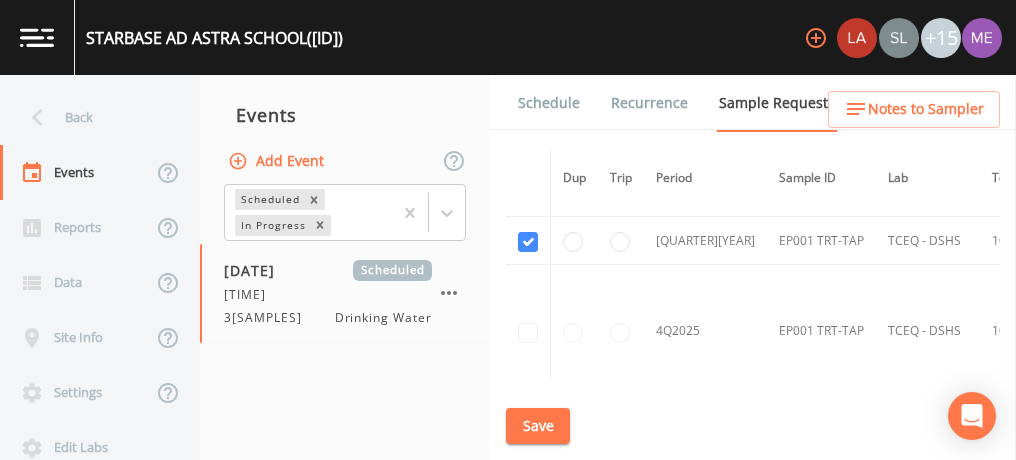 click on "Schedule" at bounding box center (549, 103) 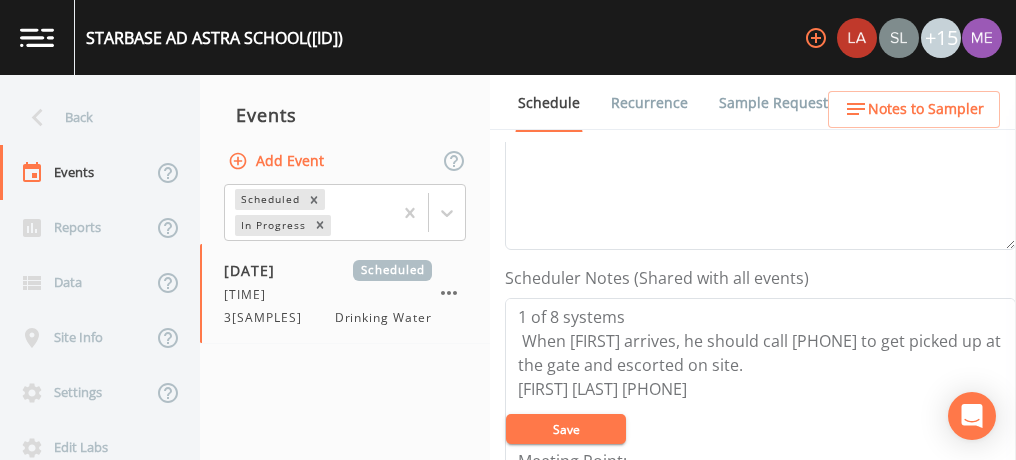 scroll, scrollTop: 437, scrollLeft: 0, axis: vertical 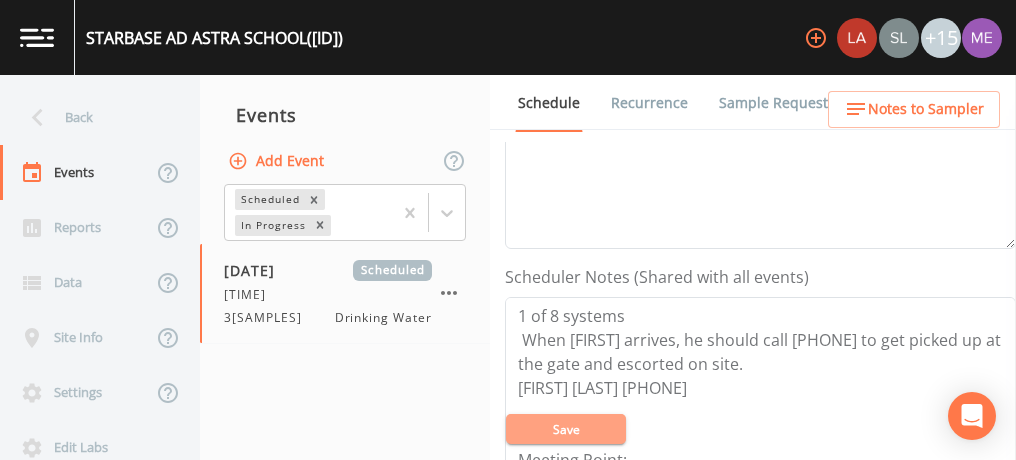 click on "Save" at bounding box center [566, 429] 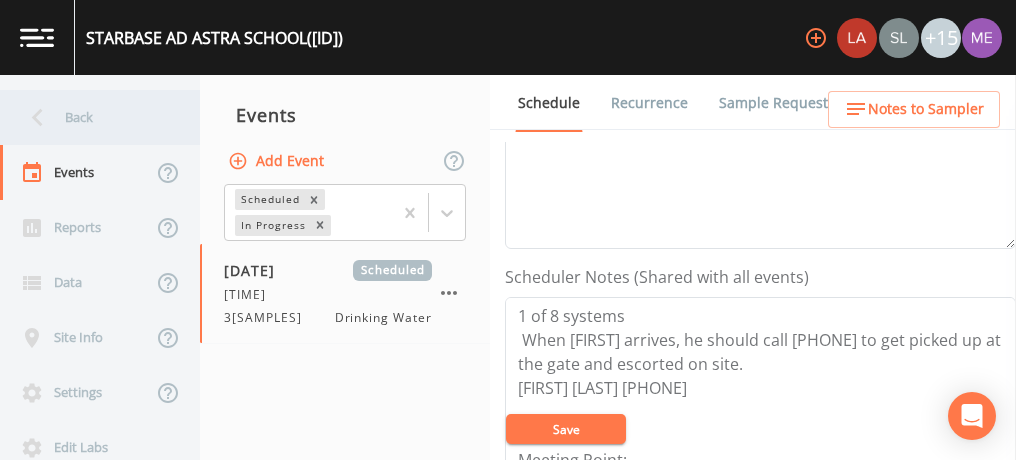 click on "Back" at bounding box center (90, 117) 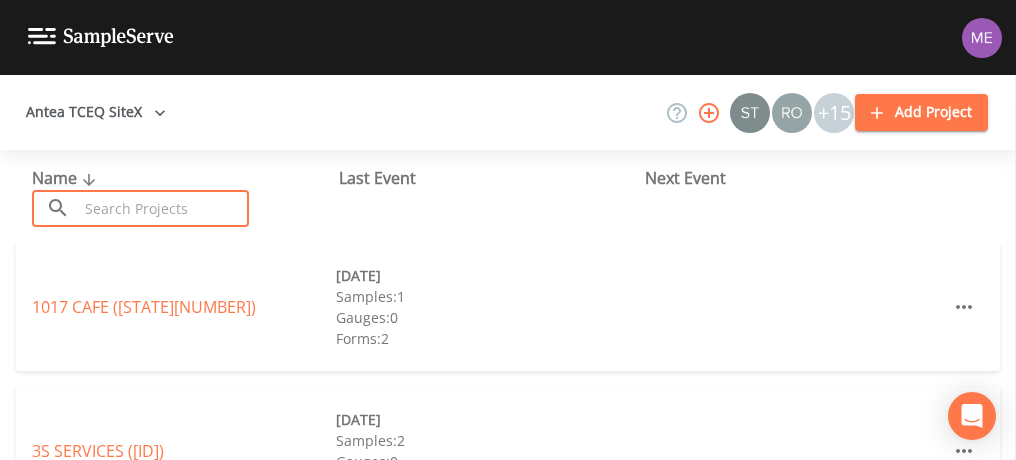 click at bounding box center [163, 208] 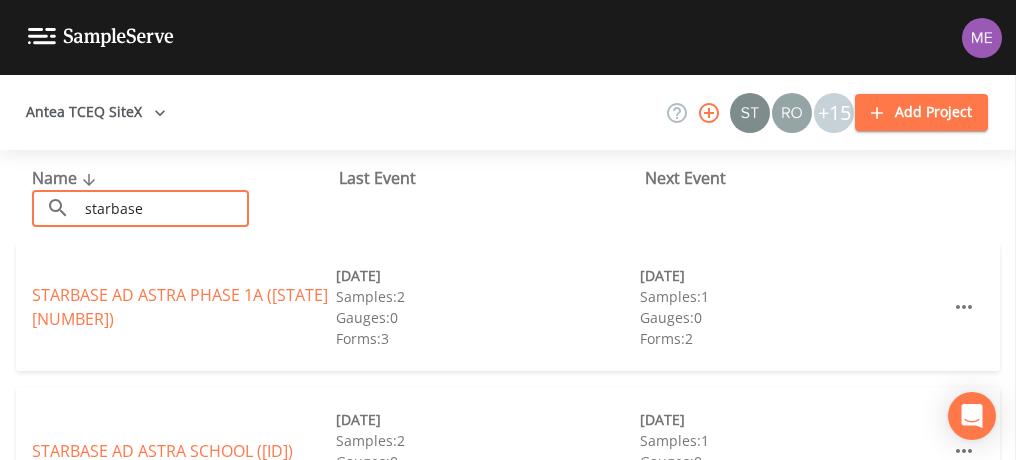 type on "starbase" 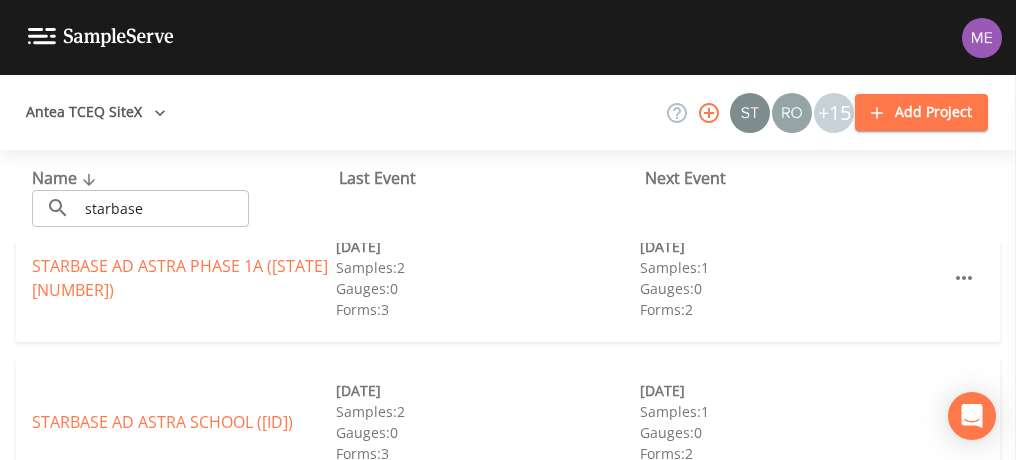 scroll, scrollTop: 28, scrollLeft: 0, axis: vertical 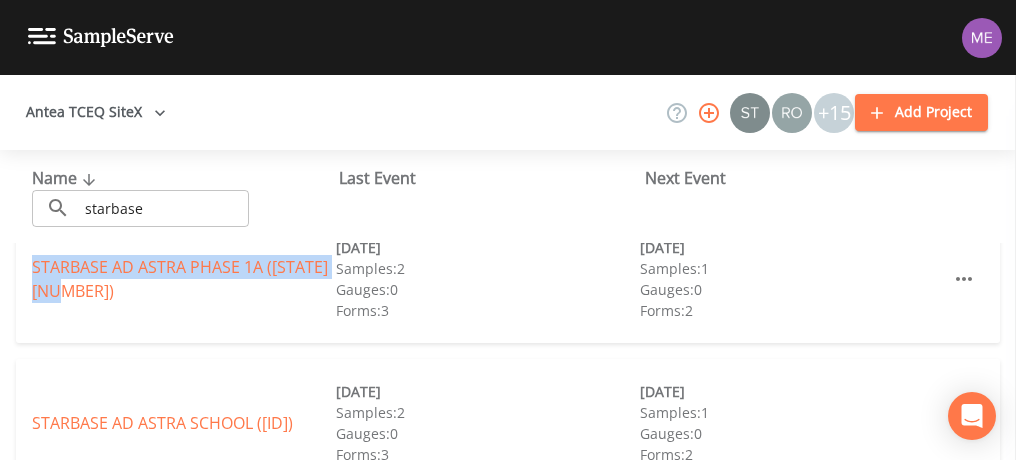 drag, startPoint x: 21, startPoint y: 265, endPoint x: 129, endPoint y: 290, distance: 110.85576 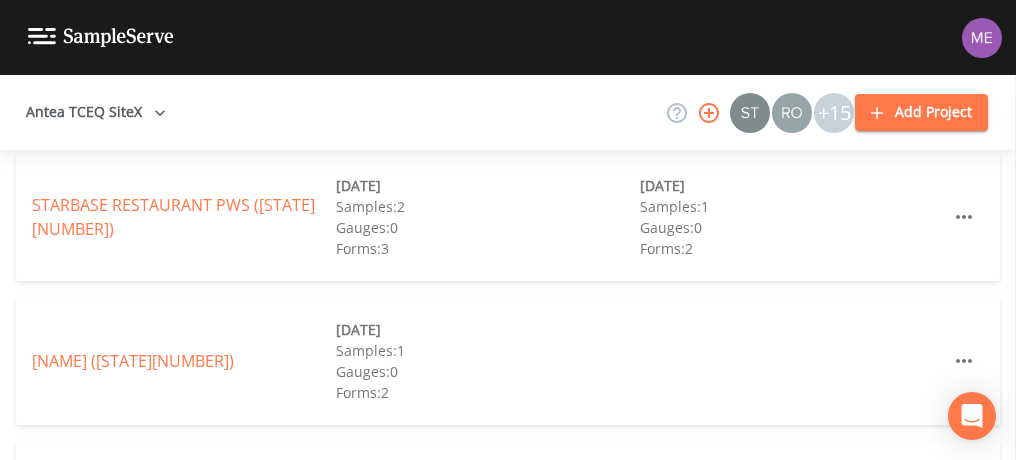 scroll, scrollTop: 812, scrollLeft: 0, axis: vertical 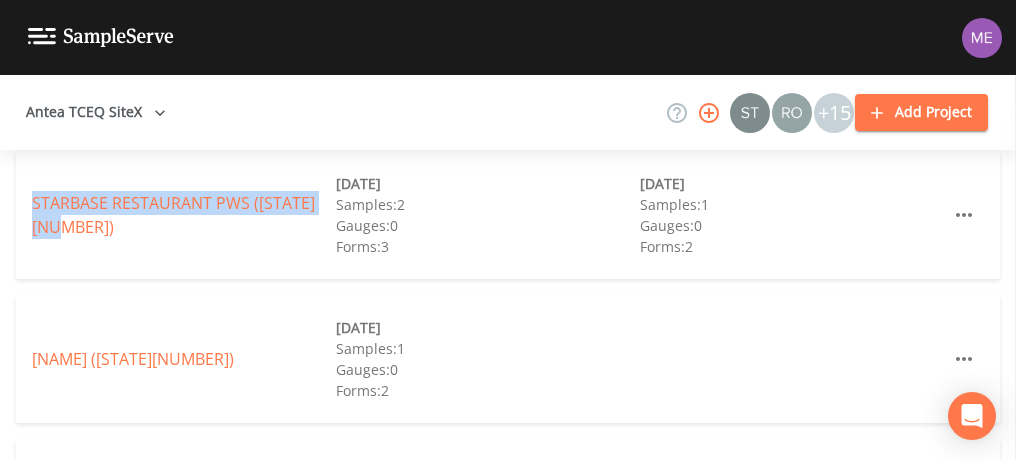 drag, startPoint x: 22, startPoint y: 187, endPoint x: 128, endPoint y: 231, distance: 114.76933 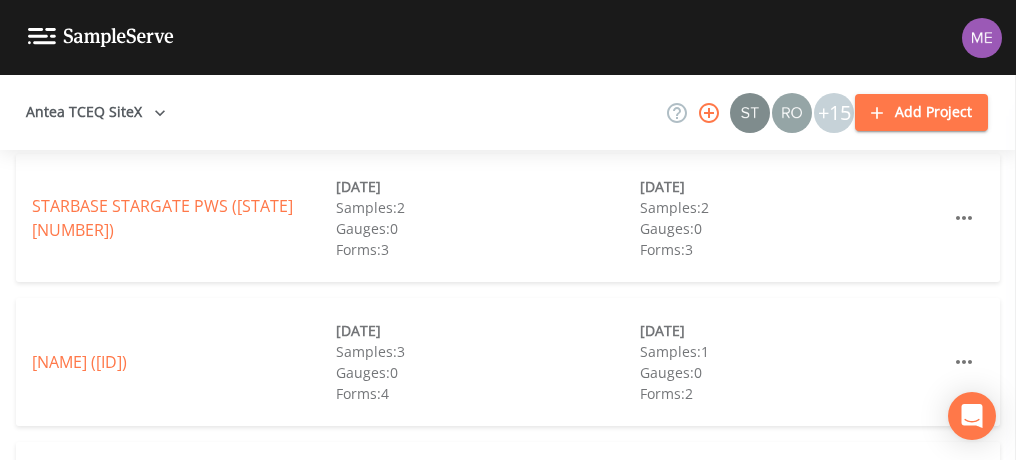 scroll, scrollTop: 1098, scrollLeft: 0, axis: vertical 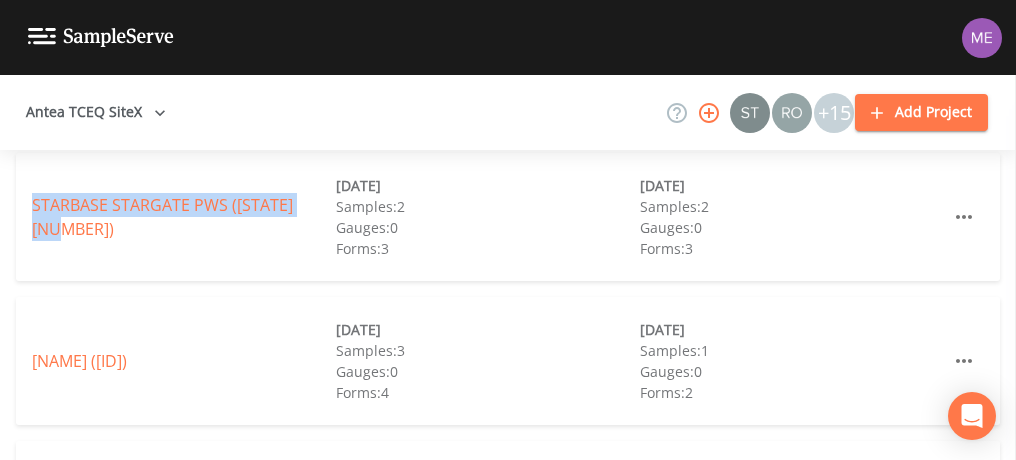 drag, startPoint x: 29, startPoint y: 209, endPoint x: 322, endPoint y: 197, distance: 293.24564 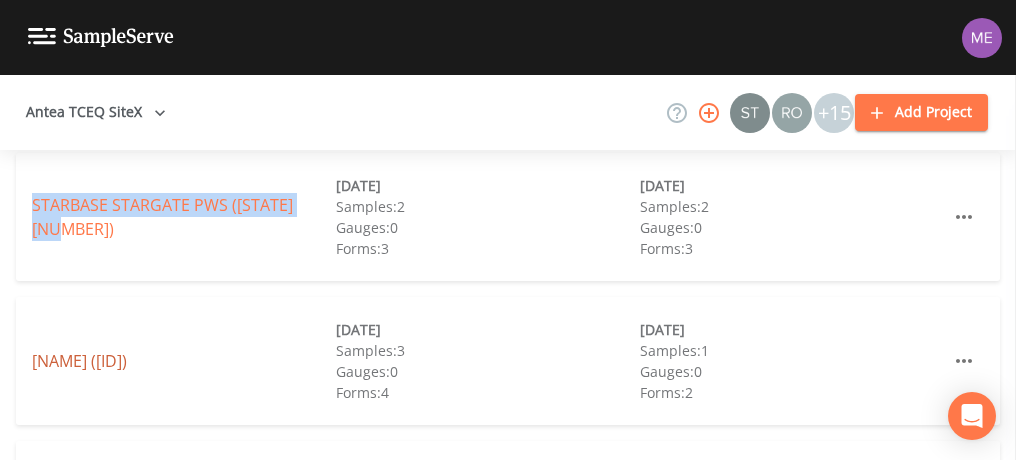 drag, startPoint x: 23, startPoint y: 358, endPoint x: 321, endPoint y: 351, distance: 298.0822 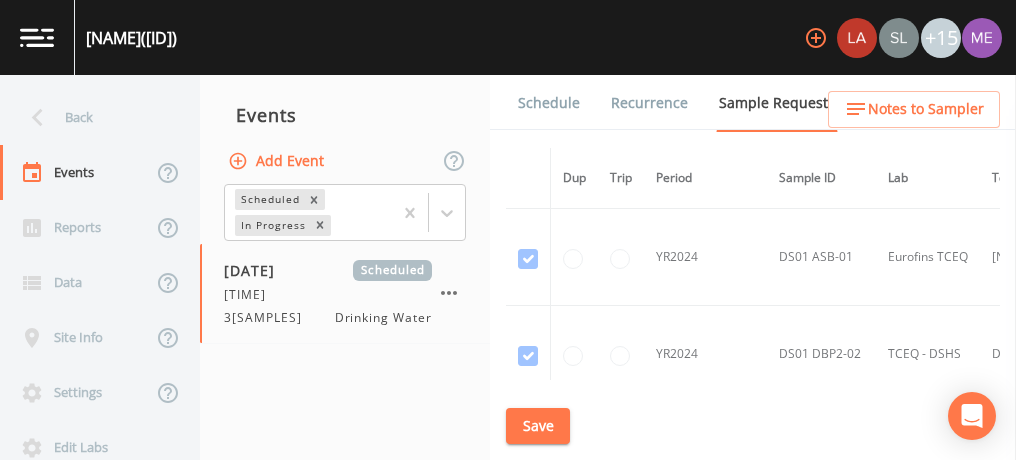 click on "Schedule" at bounding box center [549, 103] 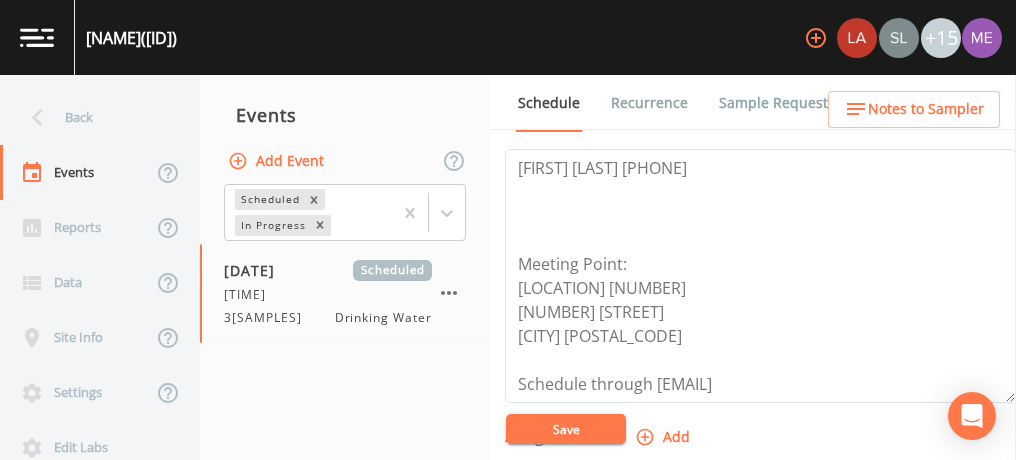 scroll, scrollTop: 592, scrollLeft: 0, axis: vertical 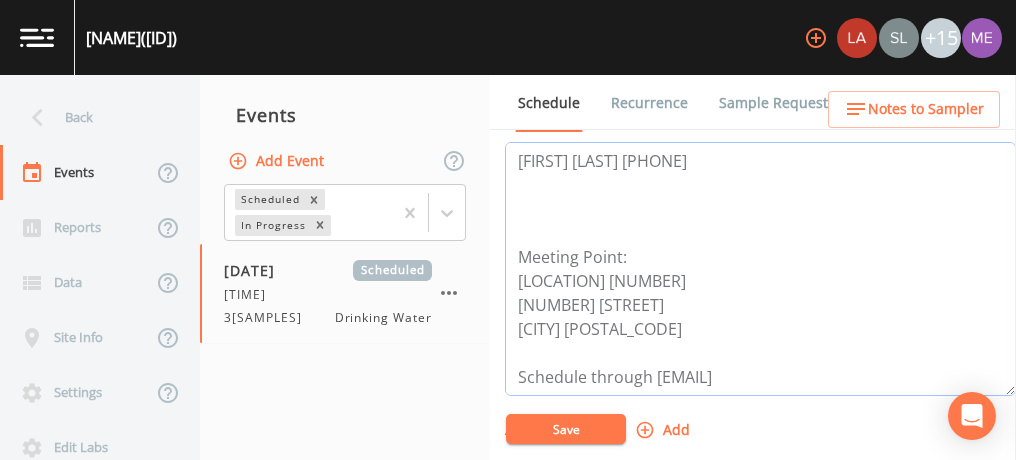 drag, startPoint x: 517, startPoint y: 178, endPoint x: 734, endPoint y: 171, distance: 217.11287 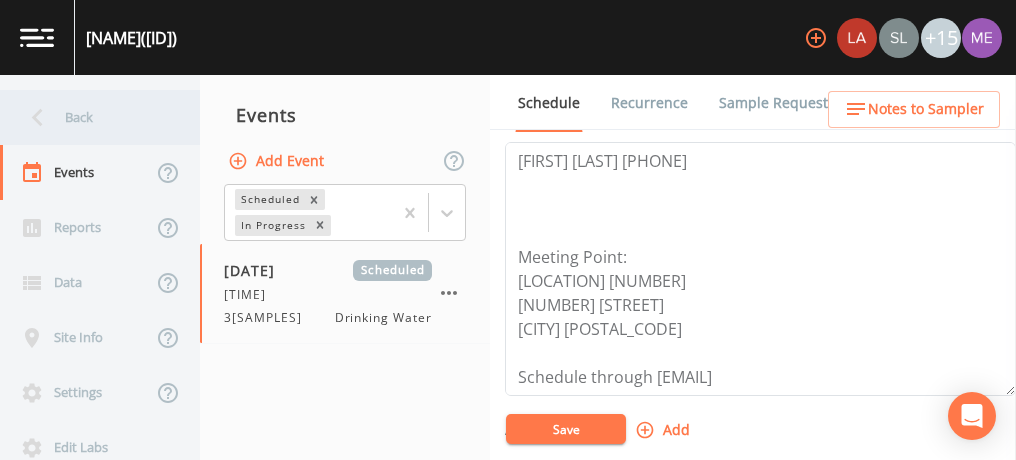 click on "Back" at bounding box center (90, 117) 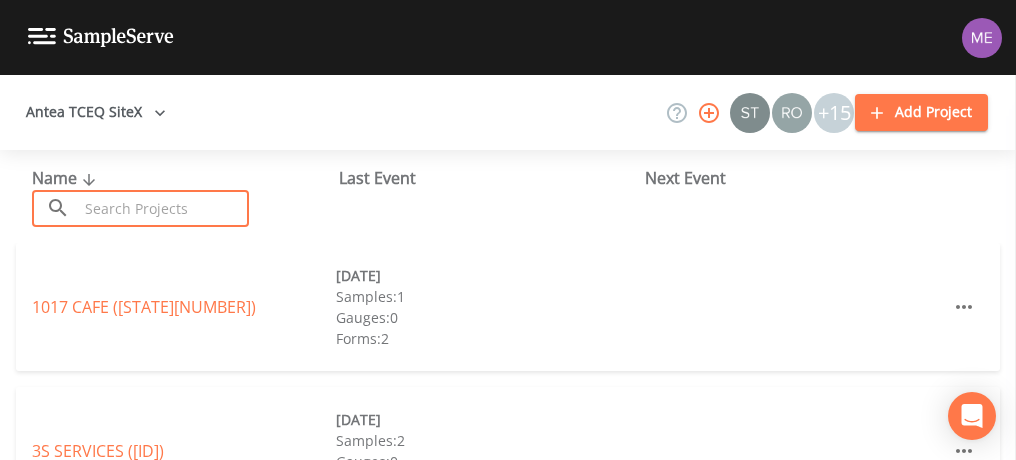 click at bounding box center (163, 208) 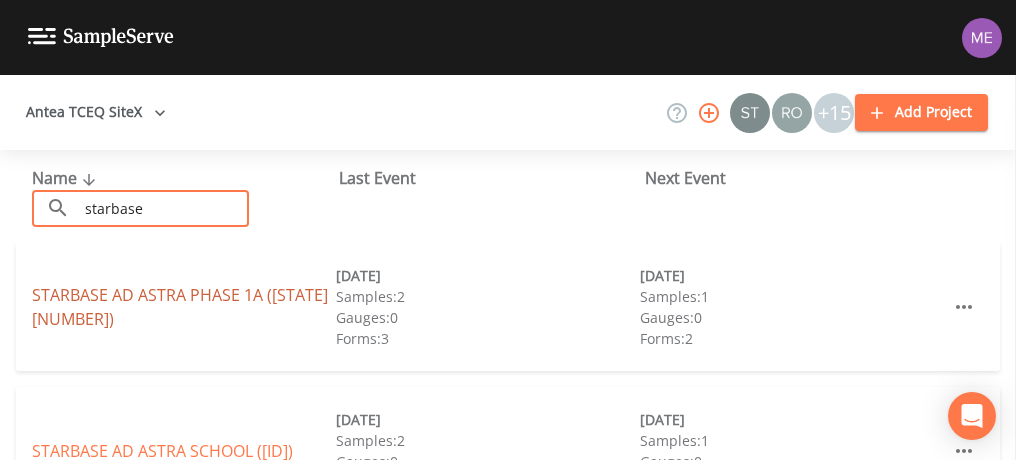 type on "starbase" 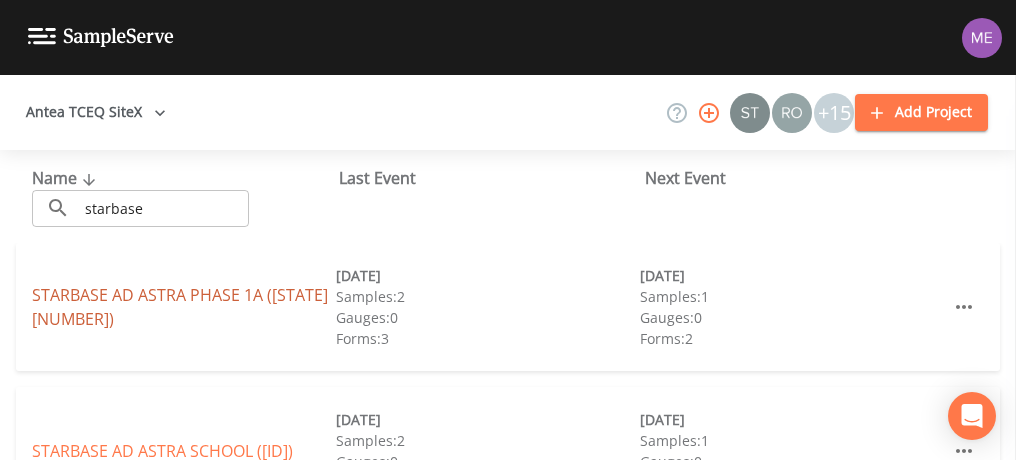 click on "[NAME] (([STATE][NUMBER]))" at bounding box center [180, 307] 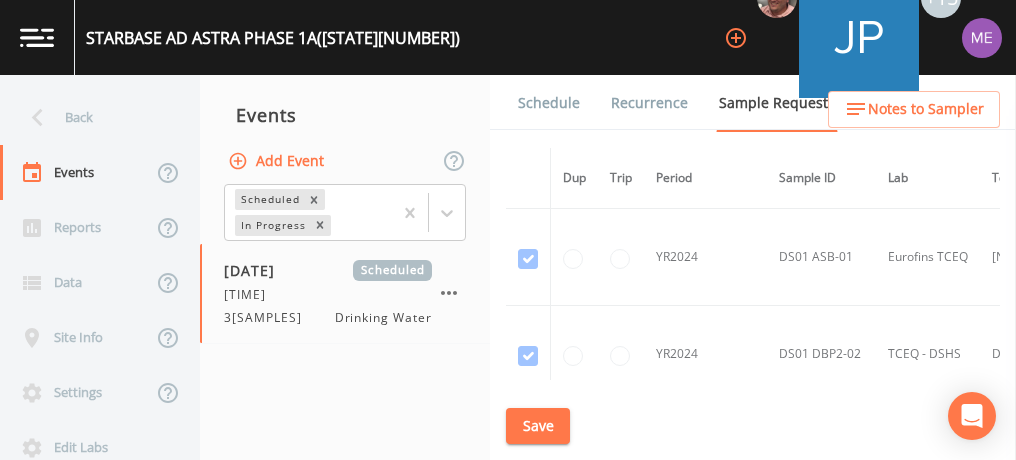 click on "Schedule" at bounding box center (549, 103) 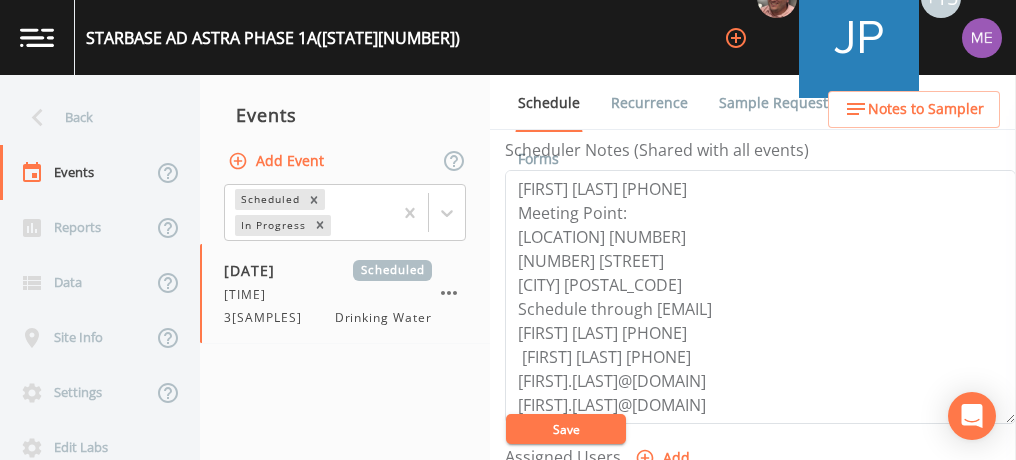scroll, scrollTop: 566, scrollLeft: 0, axis: vertical 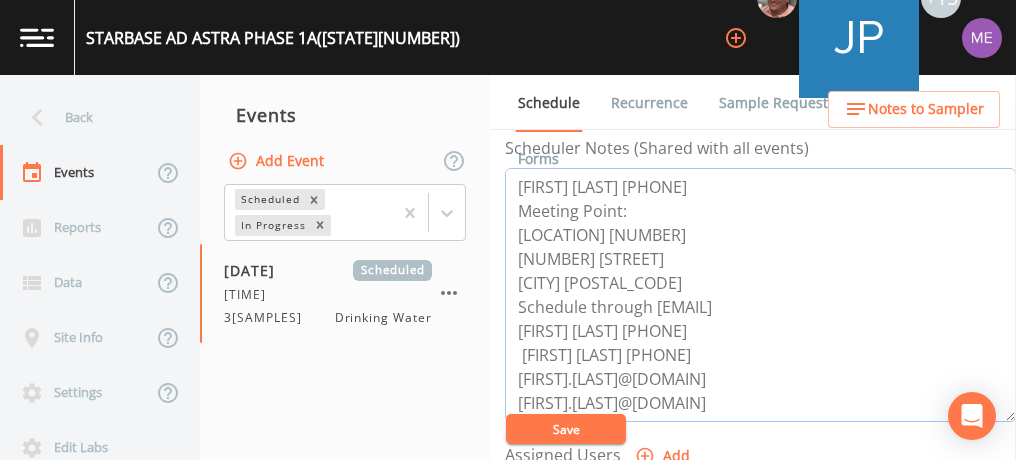 drag, startPoint x: 654, startPoint y: 302, endPoint x: 851, endPoint y: 298, distance: 197.0406 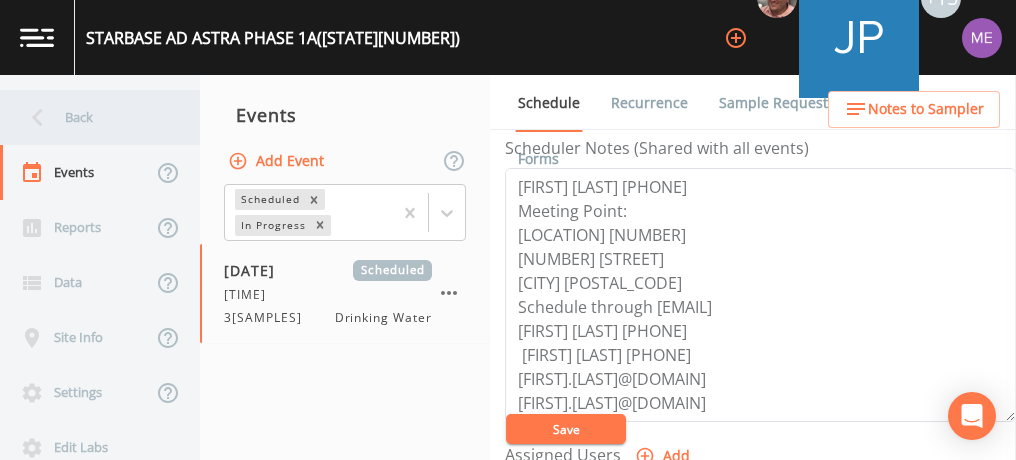 click on "Back" at bounding box center (90, 117) 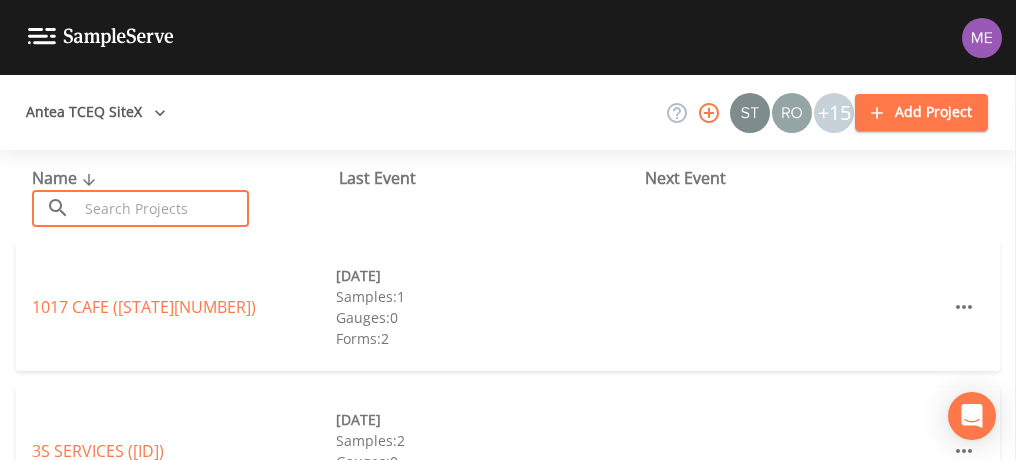 click at bounding box center (163, 208) 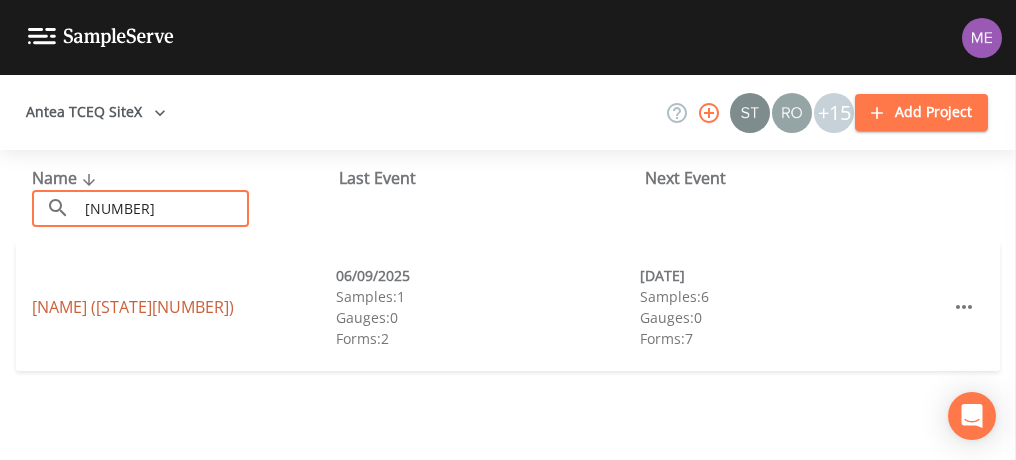 type on "[NUMBER]" 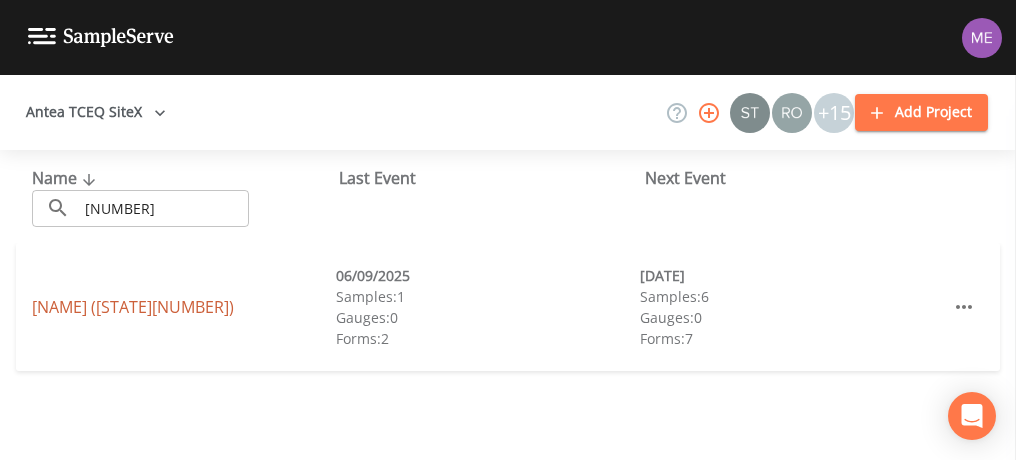click on "[NAME] (([STATE][NUMBER]))" at bounding box center (133, 307) 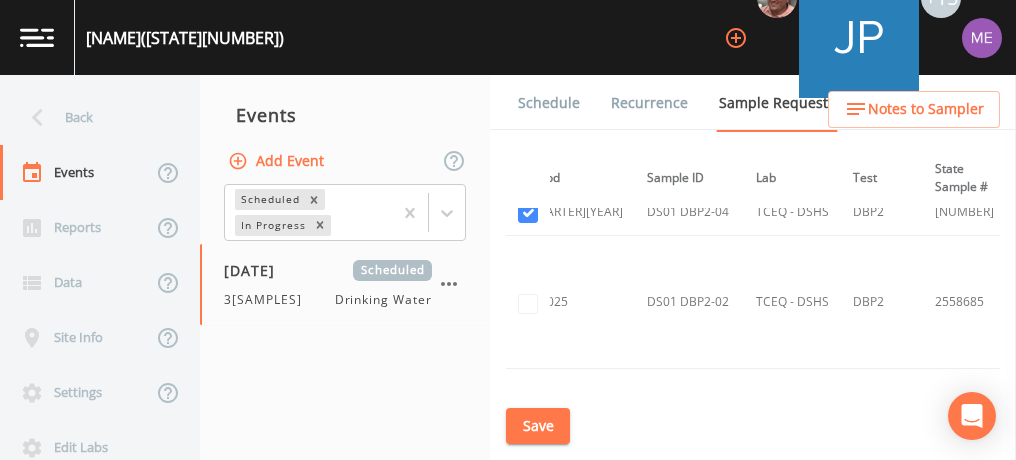 scroll, scrollTop: 5401, scrollLeft: 0, axis: vertical 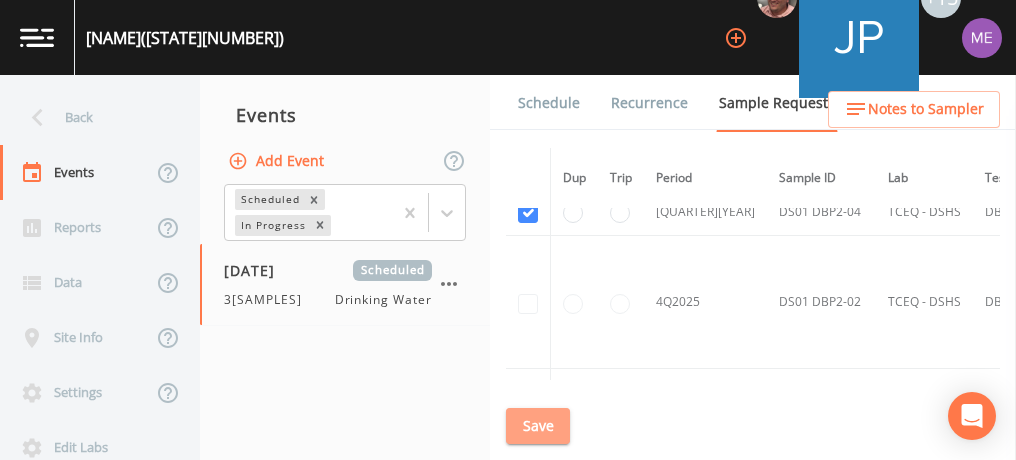 click on "Save" at bounding box center (538, 426) 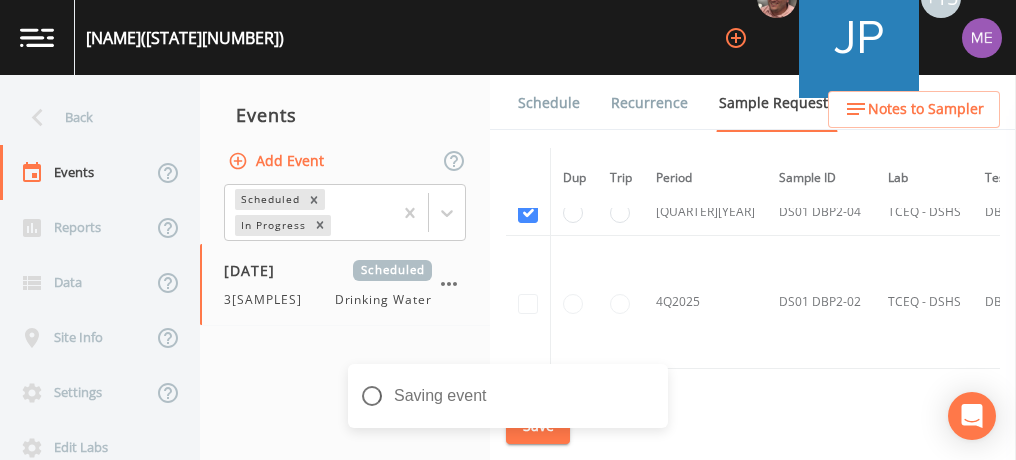 click on "Schedule" at bounding box center [549, 103] 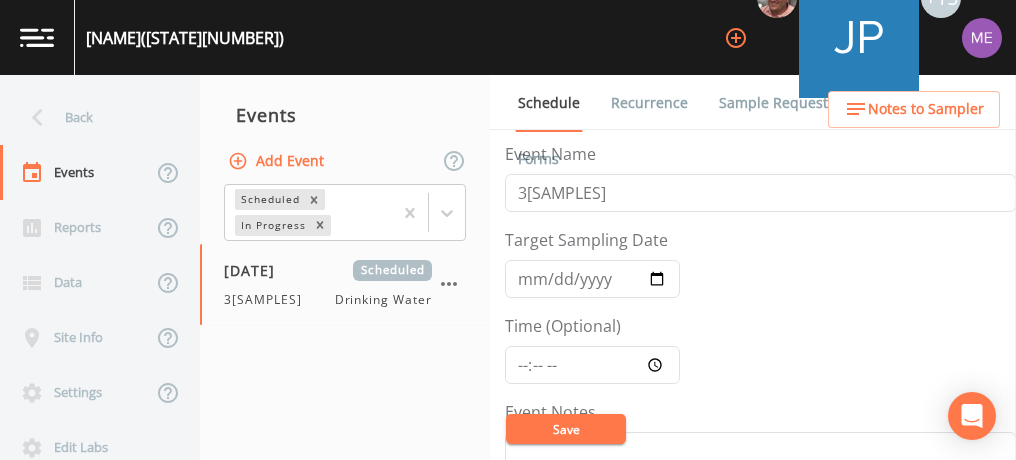 scroll, scrollTop: 134, scrollLeft: 0, axis: vertical 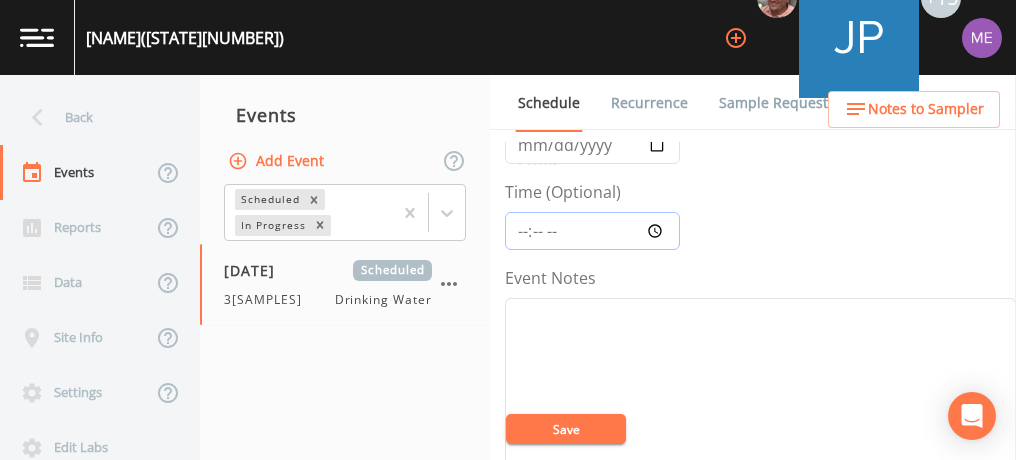 click on "Time (Optional)" at bounding box center (592, 231) 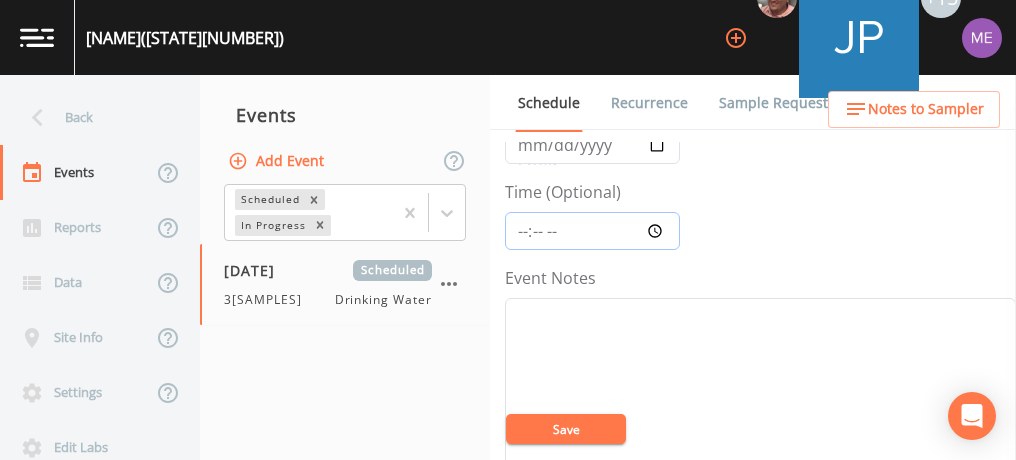 type on "[HH]:[MM]" 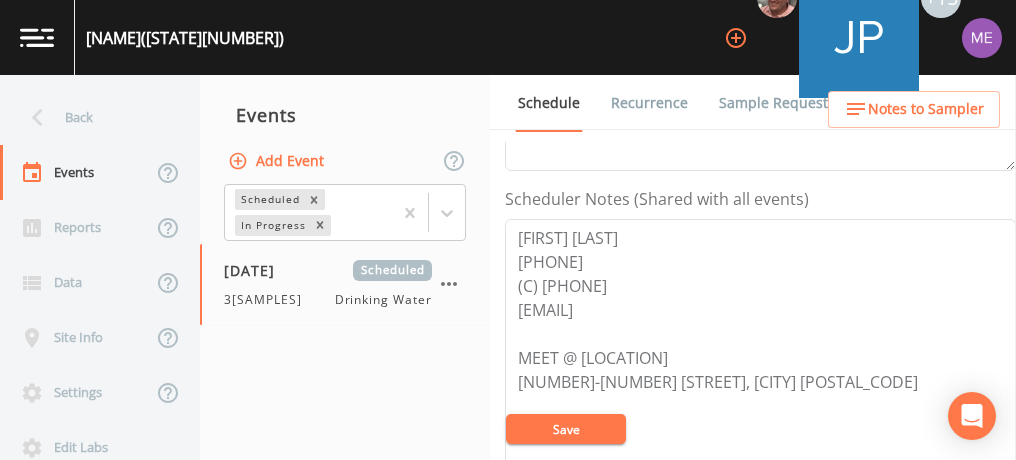 scroll, scrollTop: 517, scrollLeft: 0, axis: vertical 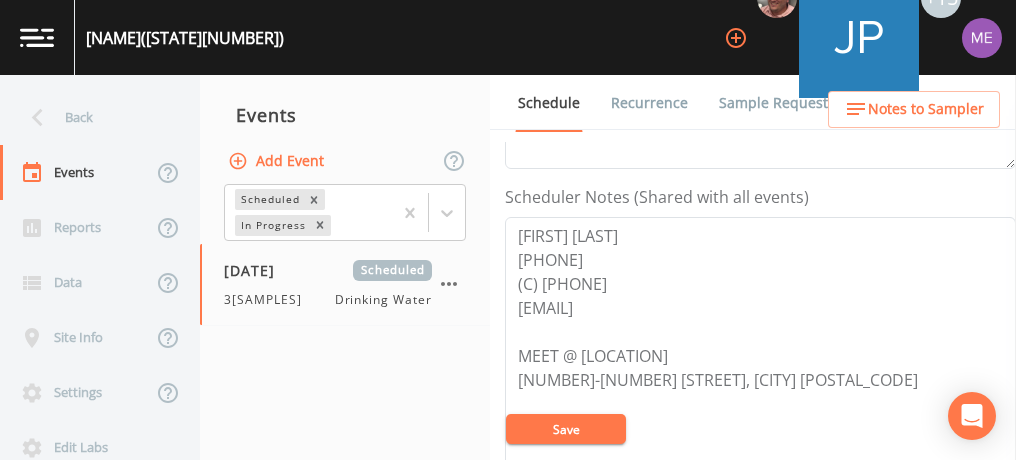 click on "Save" at bounding box center [566, 429] 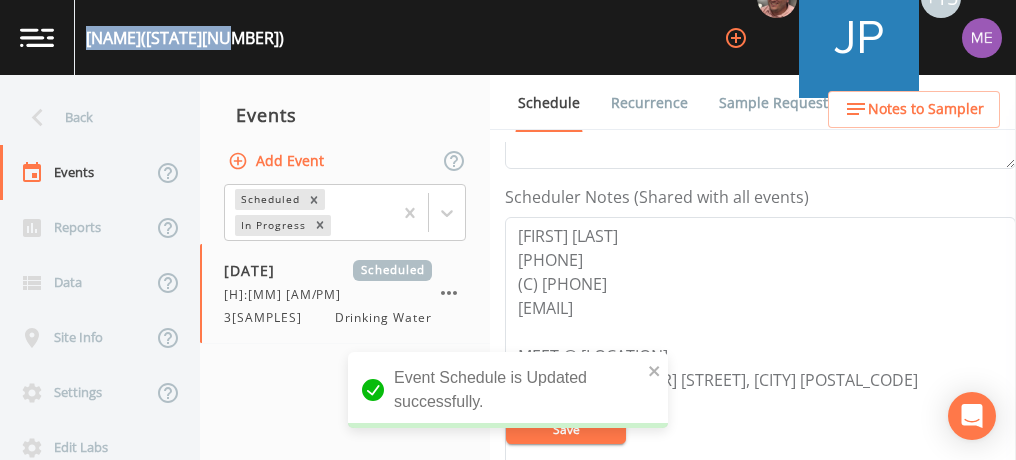drag, startPoint x: 84, startPoint y: 34, endPoint x: 448, endPoint y: 47, distance: 364.23206 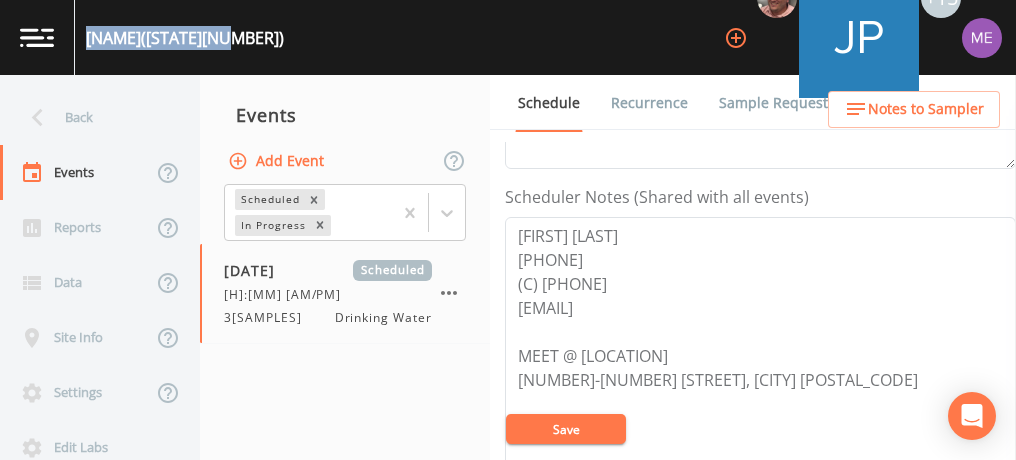 copy on "[NAME] (([STATE][NUMBER]))" 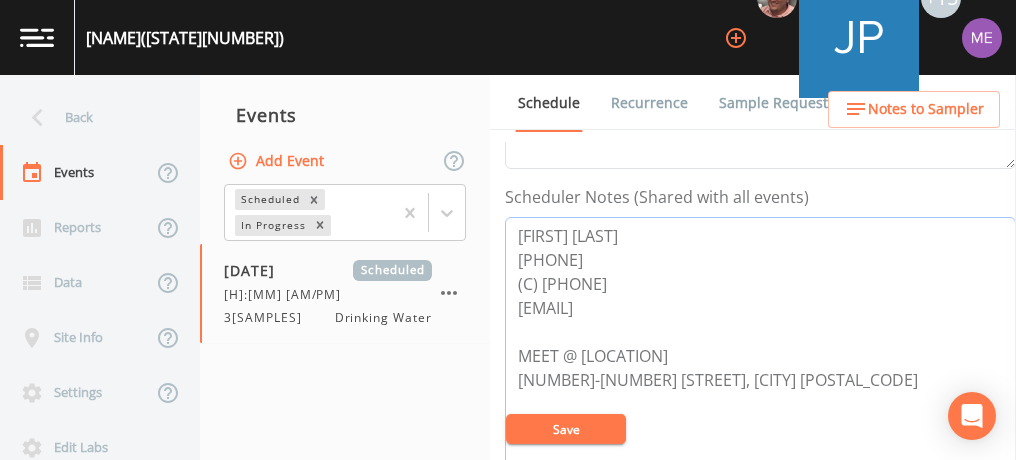drag, startPoint x: 518, startPoint y: 232, endPoint x: 619, endPoint y: 250, distance: 102.59142 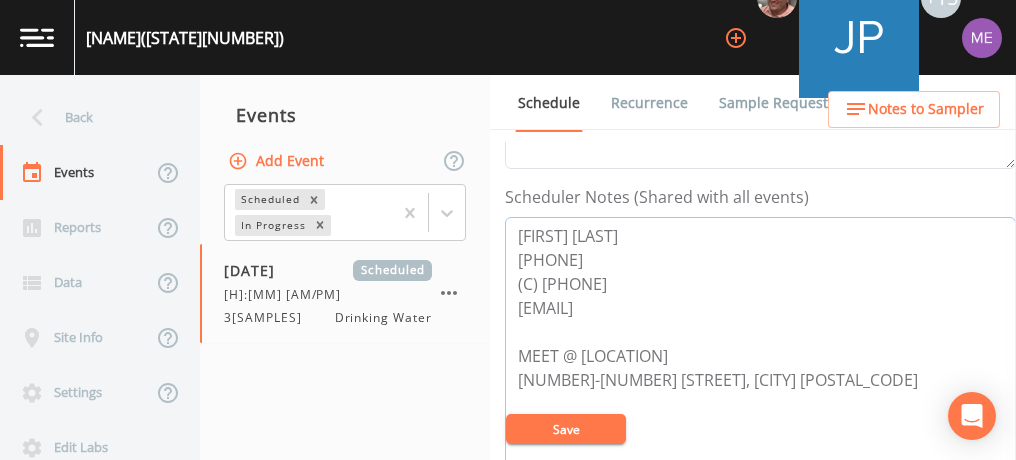 click on "[FIRST] [LAST]
[PHONE]
(C) [PHONE]
[EMAIL]
MEET @ [LOCATION]
[NUMBER]-[NUMBER] [STREET], [CITY] [POSTAL_CODE]" at bounding box center (760, 344) 